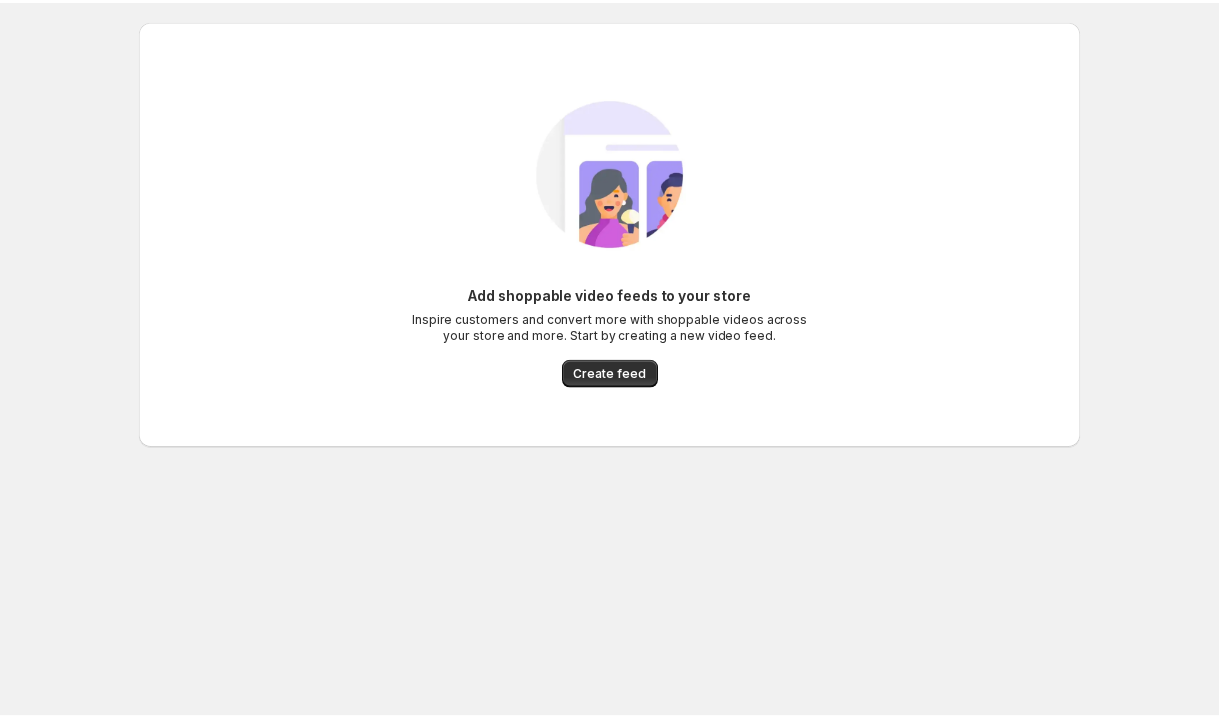 scroll, scrollTop: 0, scrollLeft: 0, axis: both 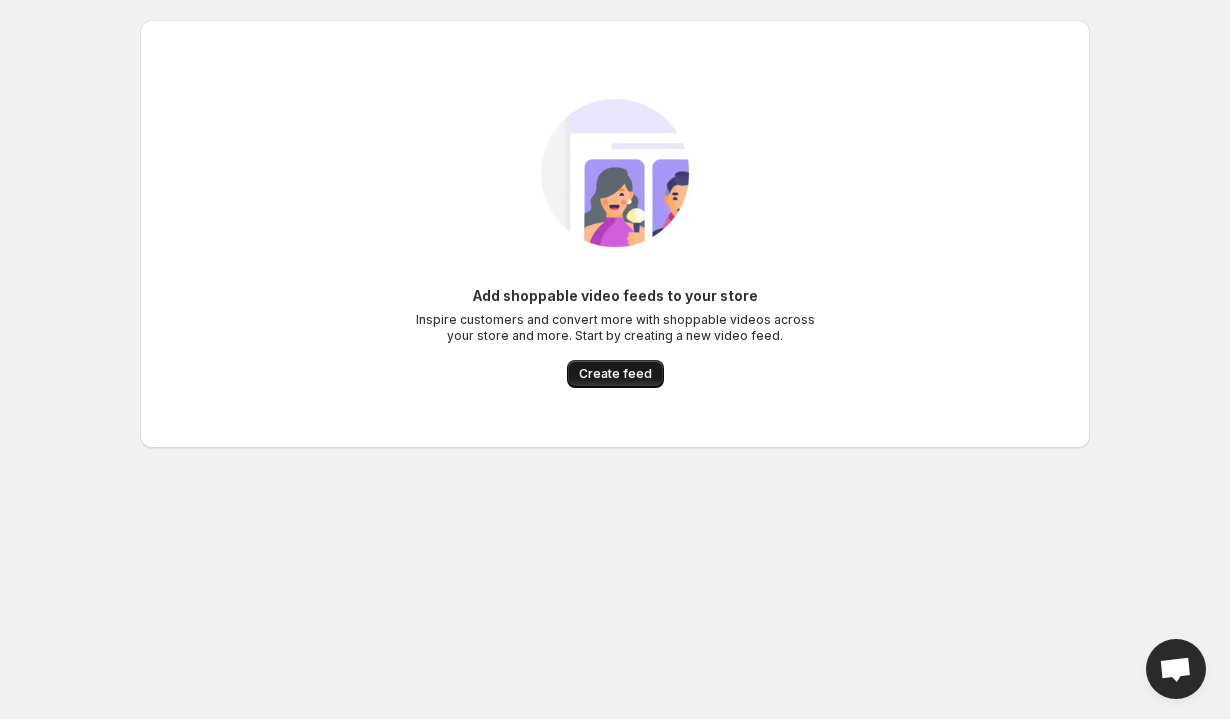 click on "Create feed" at bounding box center [615, 374] 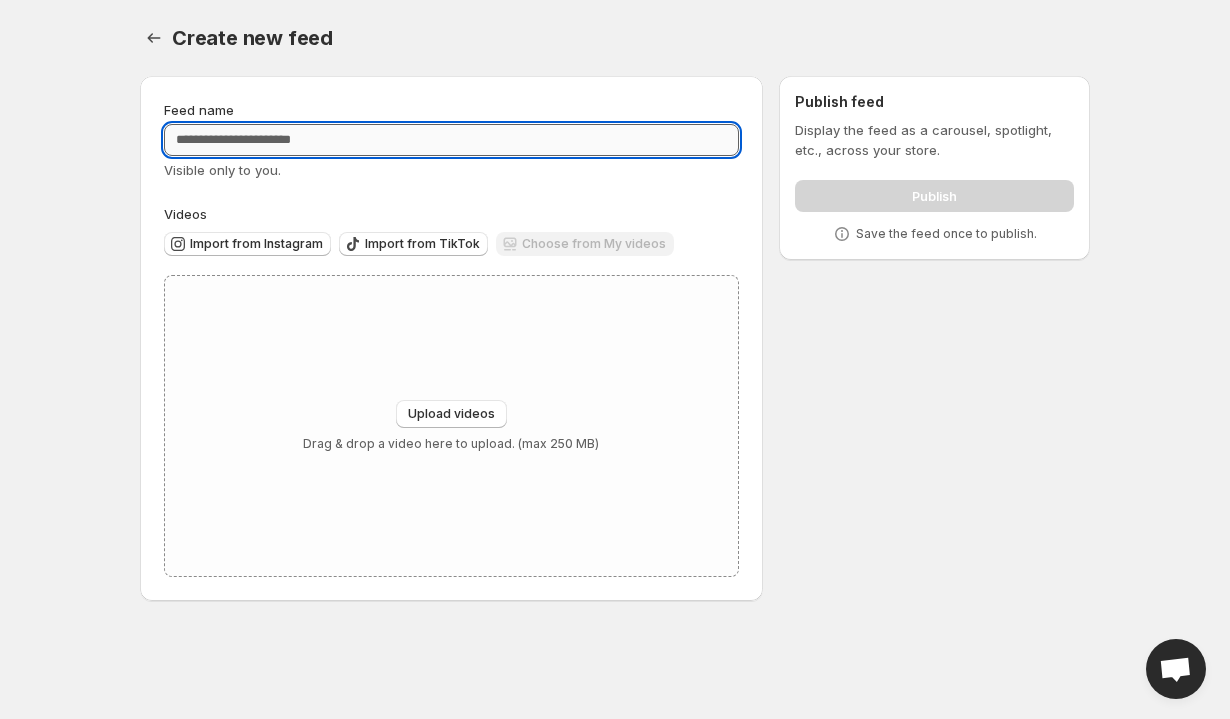 click on "Feed name" at bounding box center (451, 140) 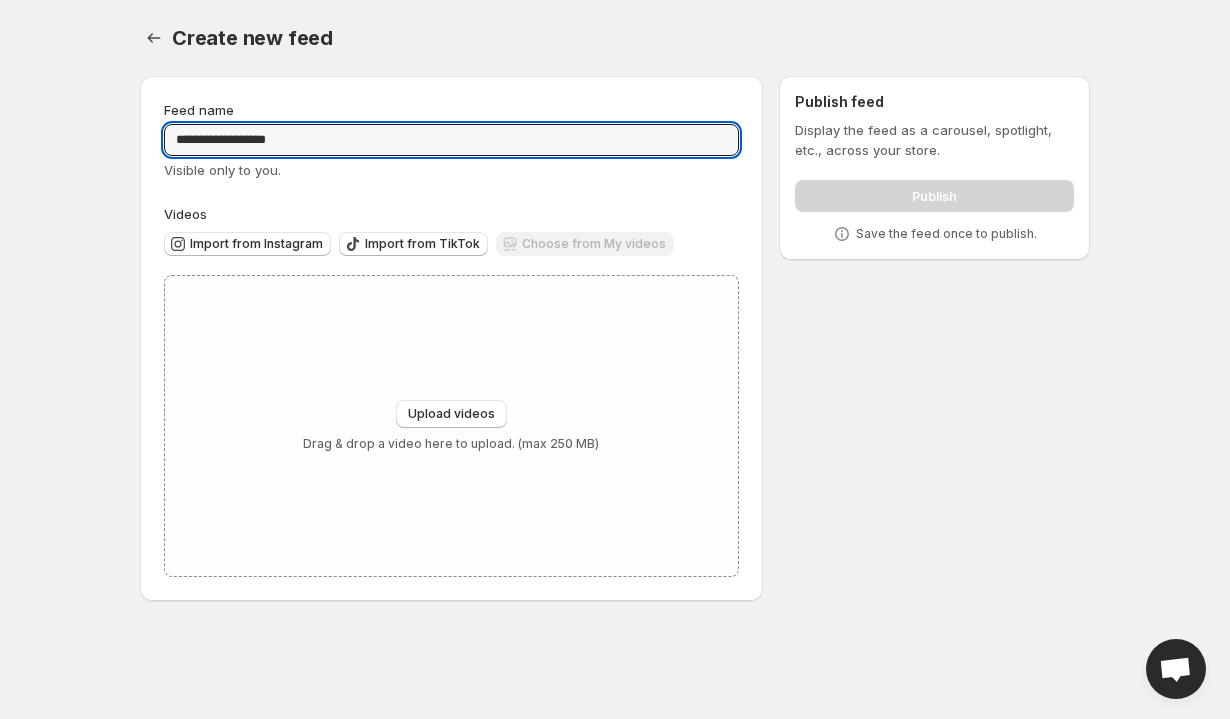 type on "**********" 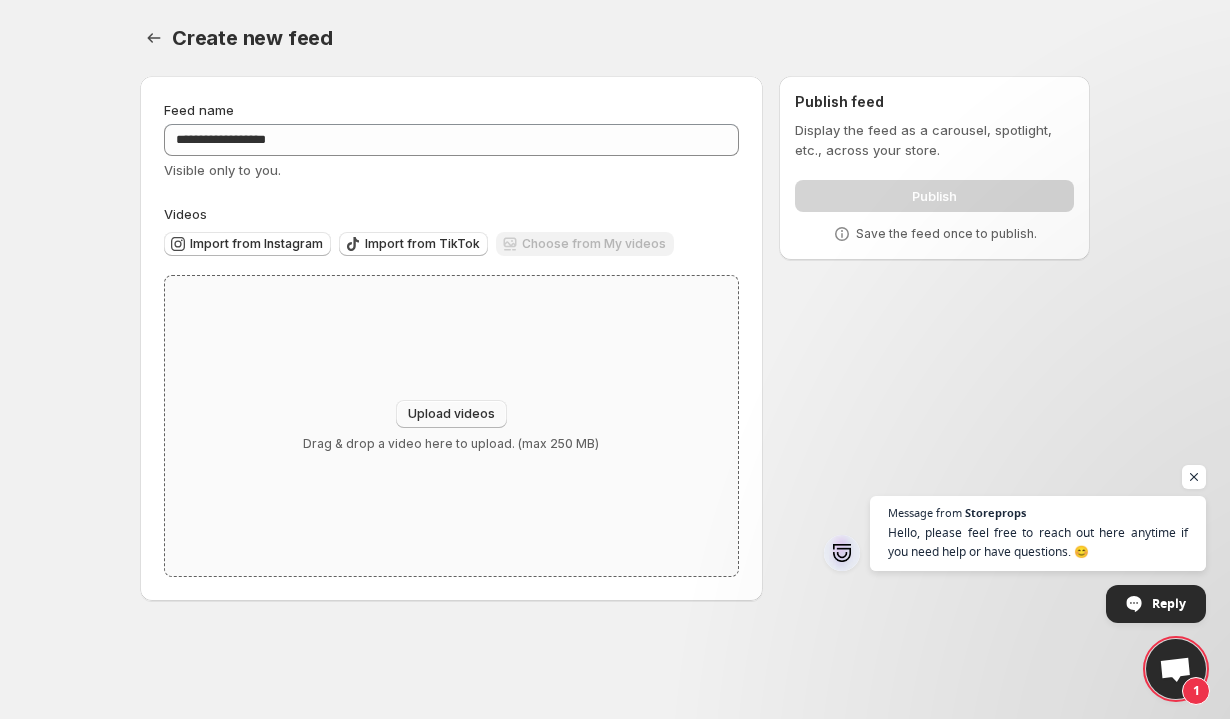 click on "Upload videos" at bounding box center [451, 414] 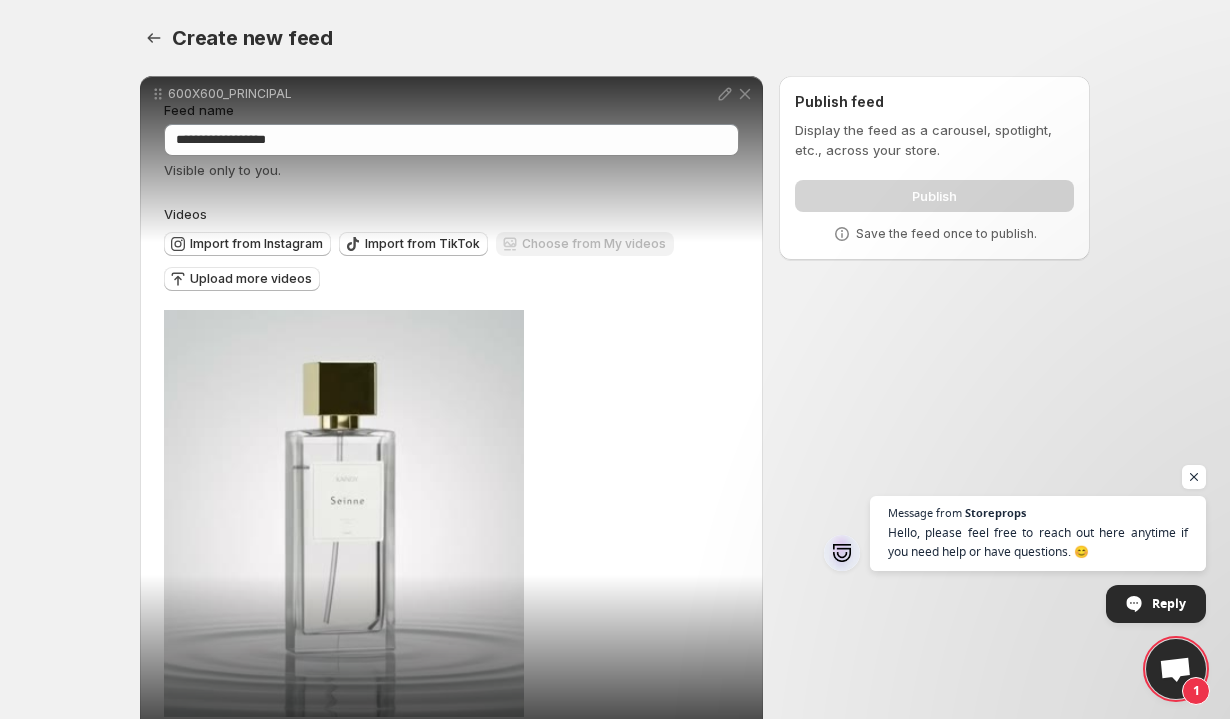 click on "**********" at bounding box center (451, 513) 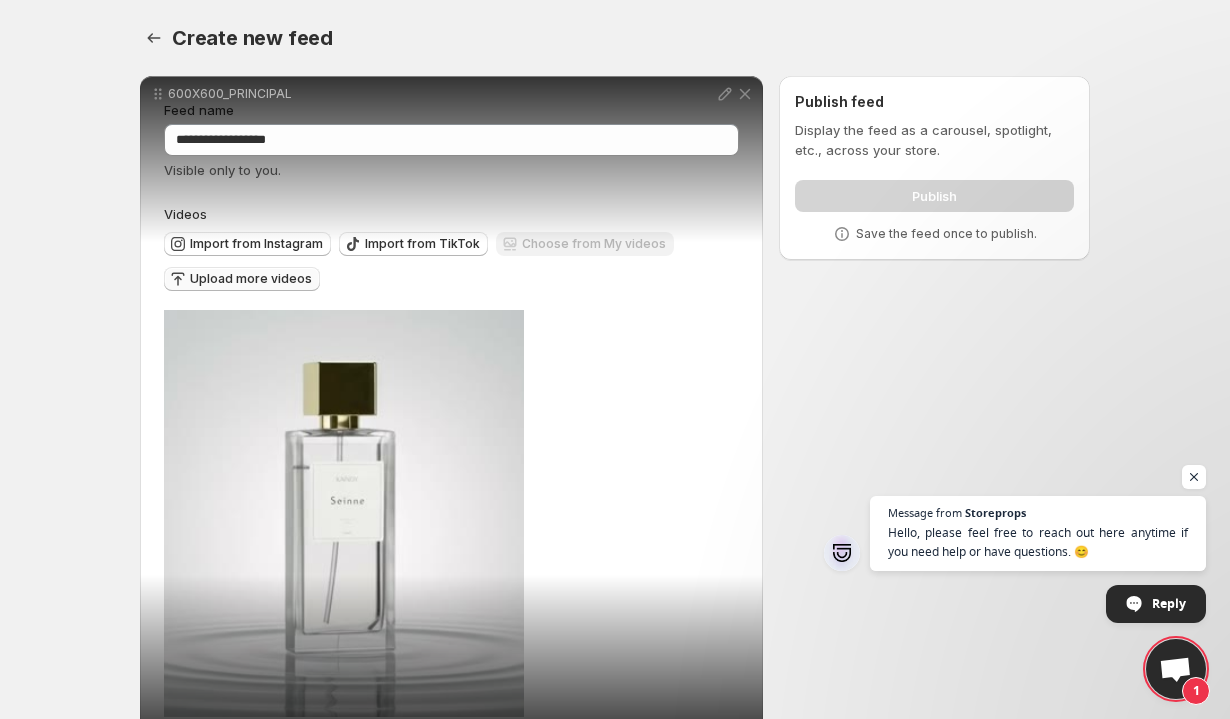 click on "Upload more videos" at bounding box center [247, 244] 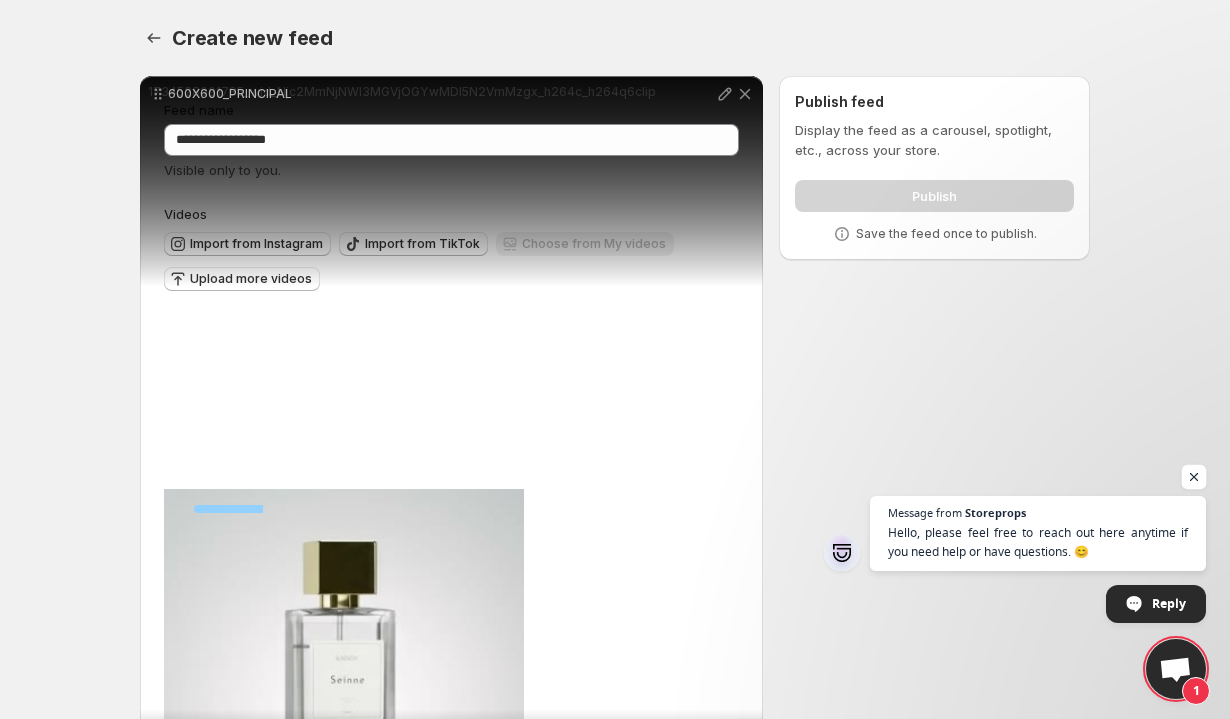 click at bounding box center [1194, 477] 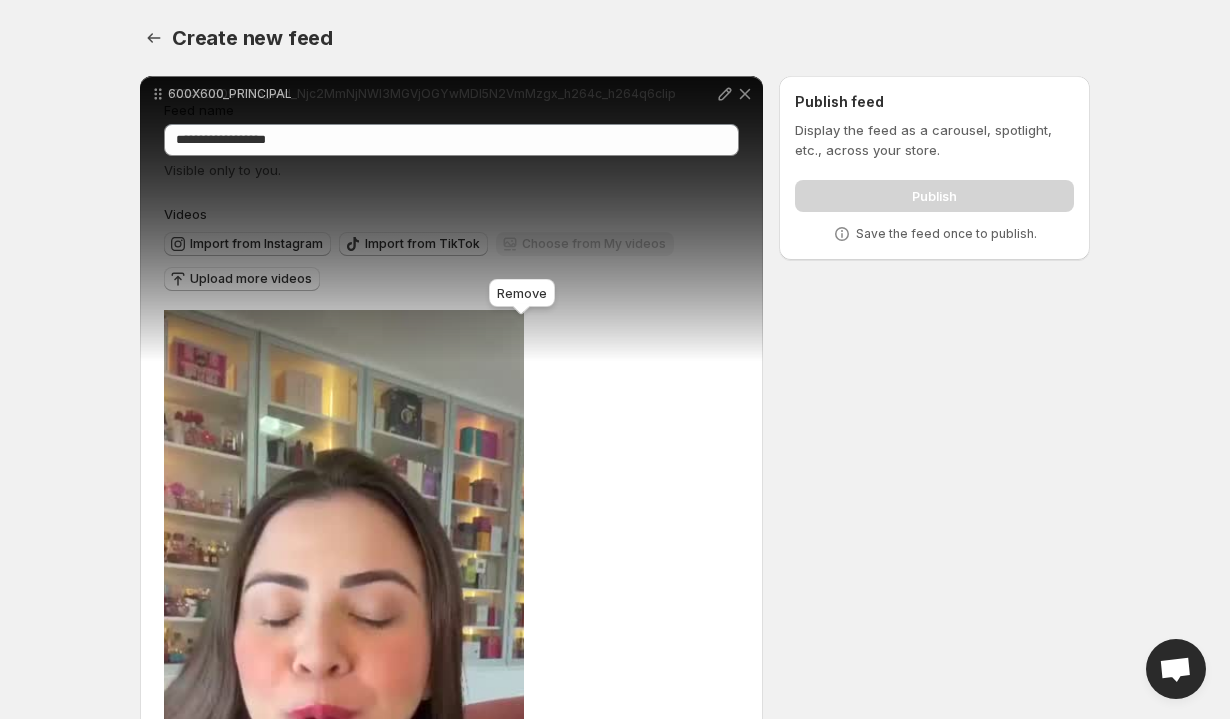 click at bounding box center [745, 94] 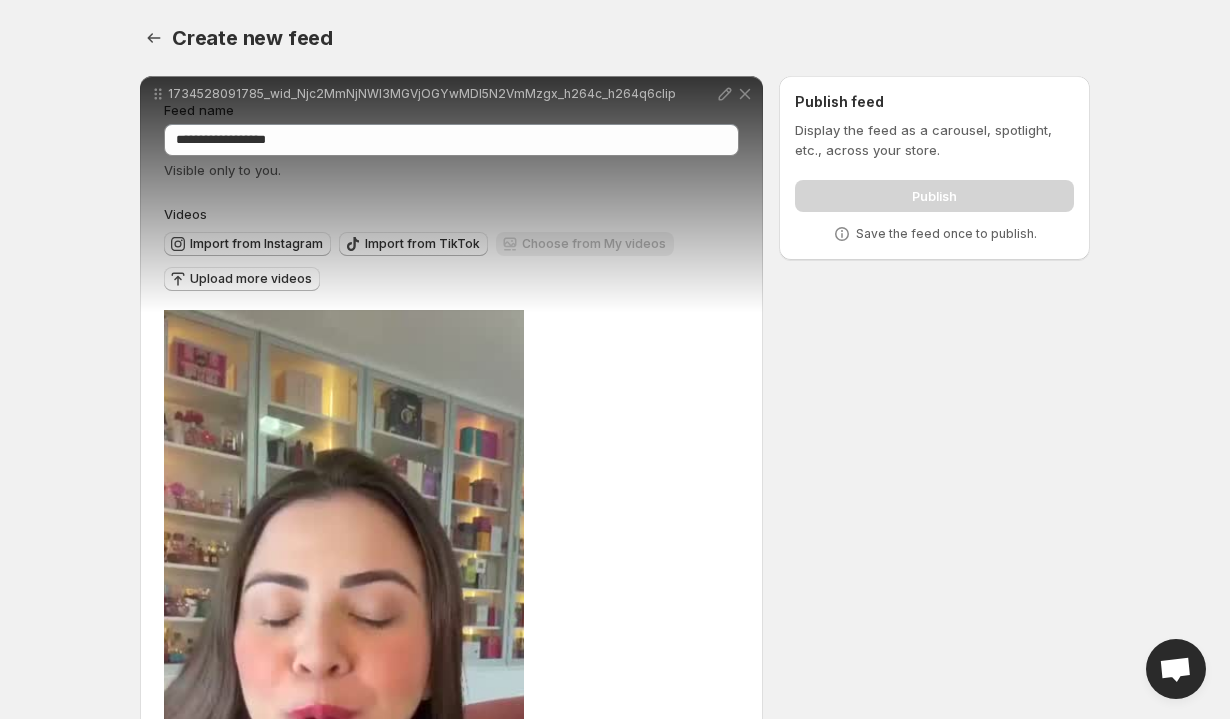 click on "**********" at bounding box center (451, 653) 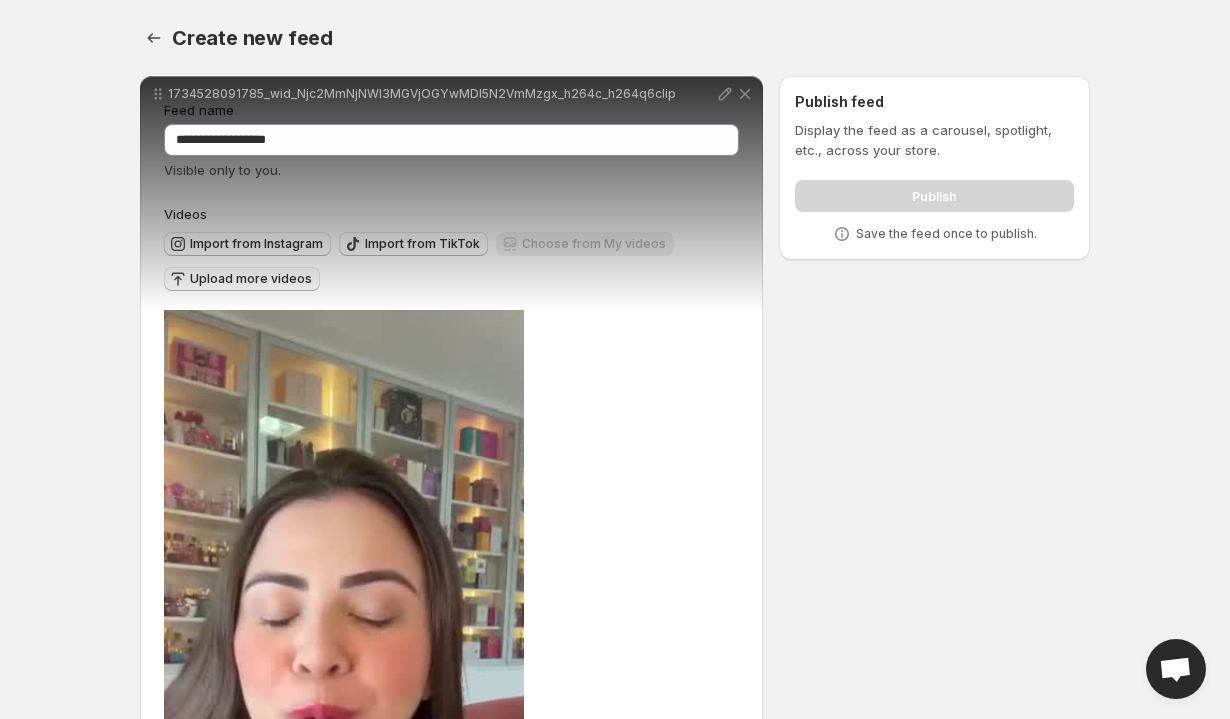 click on "Upload more videos" at bounding box center [247, 244] 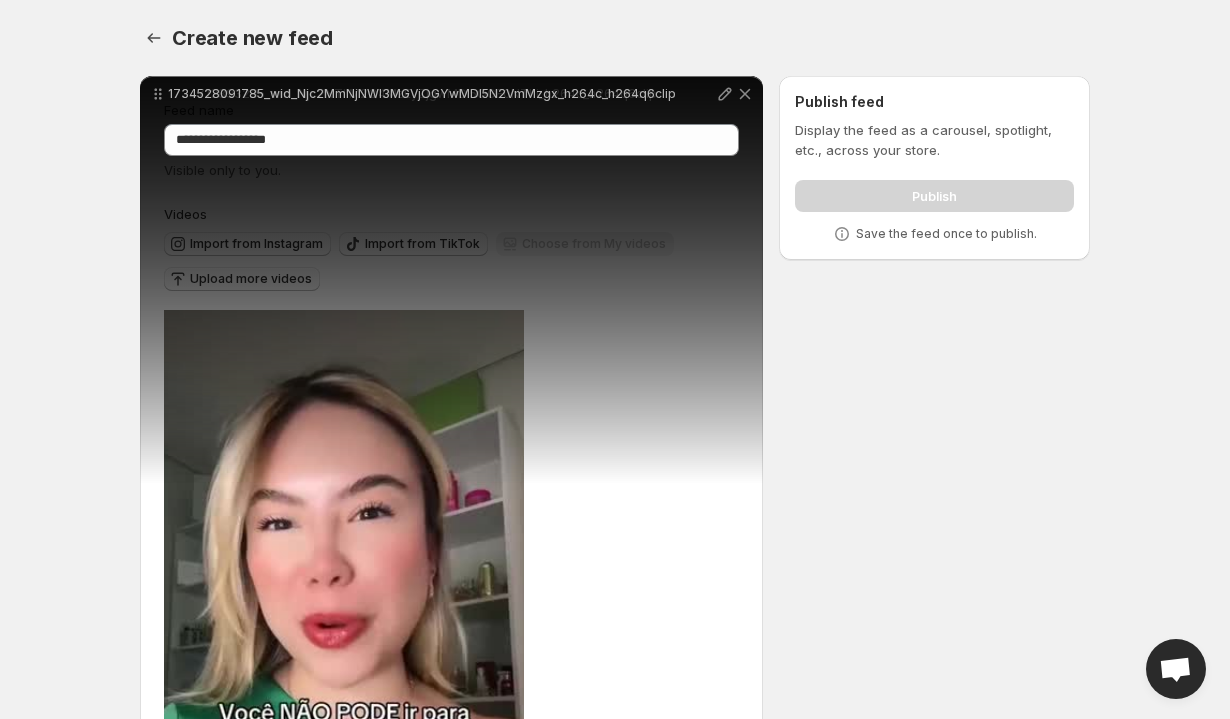 click on "Upload more videos" at bounding box center (251, 279) 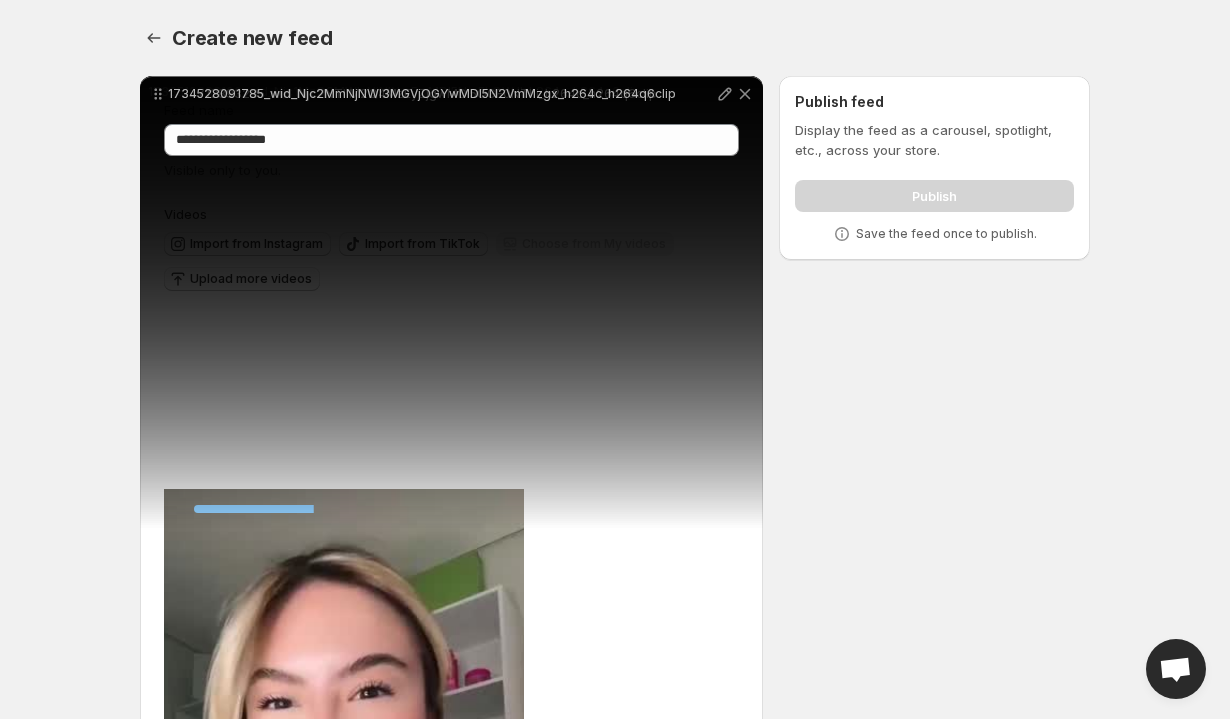 click at bounding box center (842, 234) 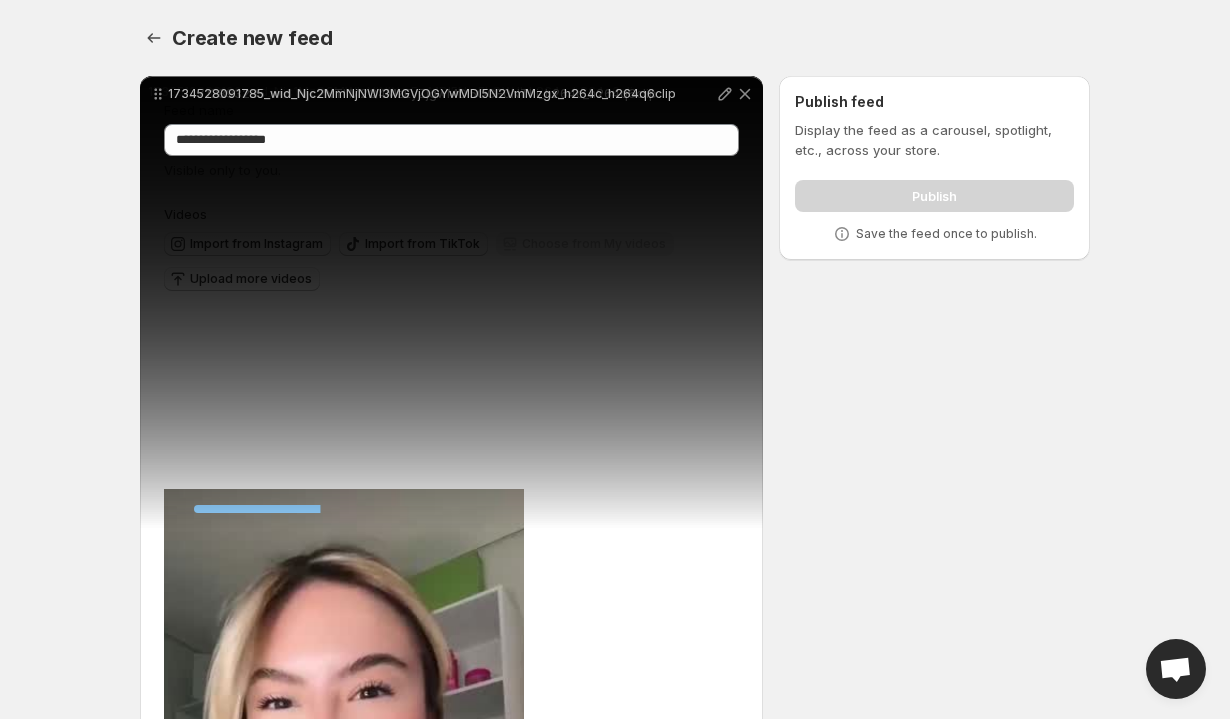 click on "**********" at bounding box center [607, 985] 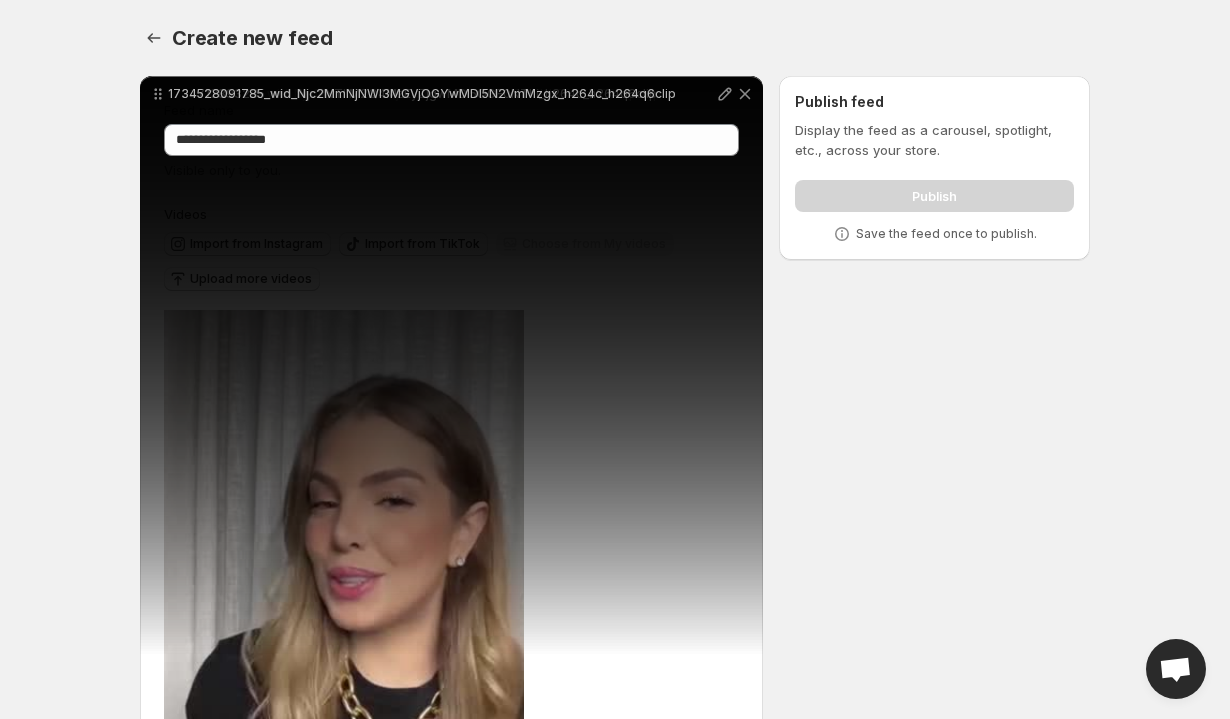 click on "Upload more videos" at bounding box center [251, 279] 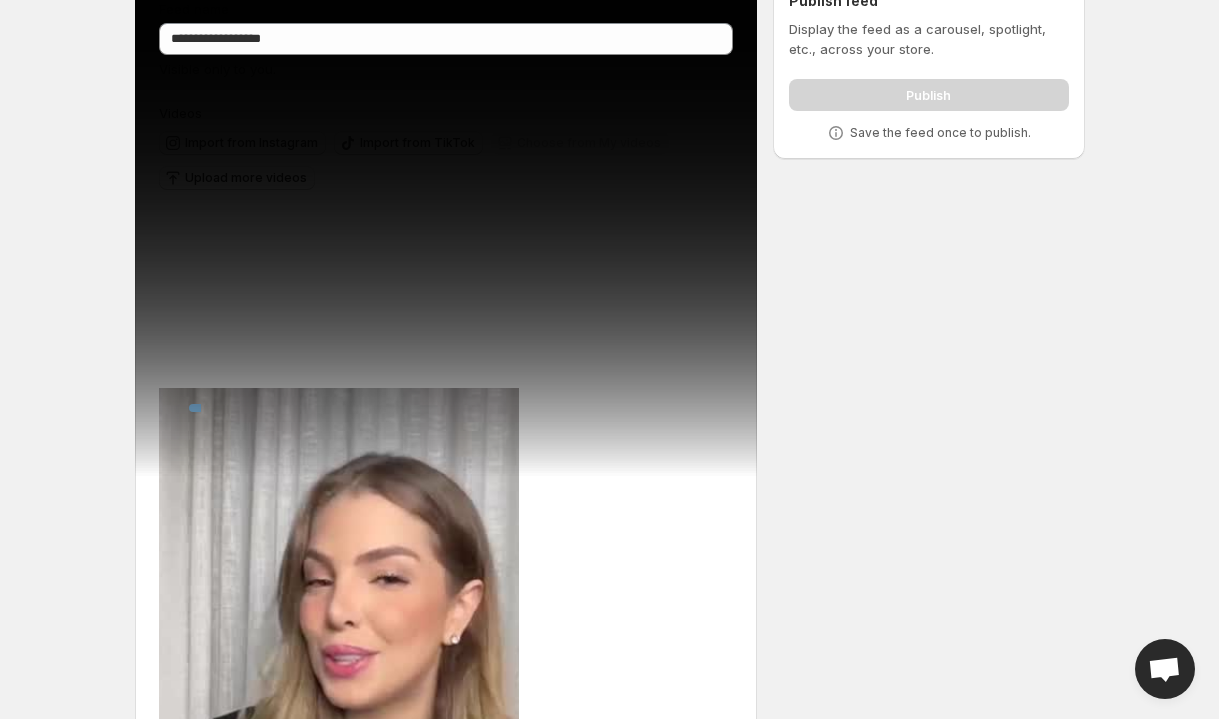 scroll, scrollTop: 0, scrollLeft: 0, axis: both 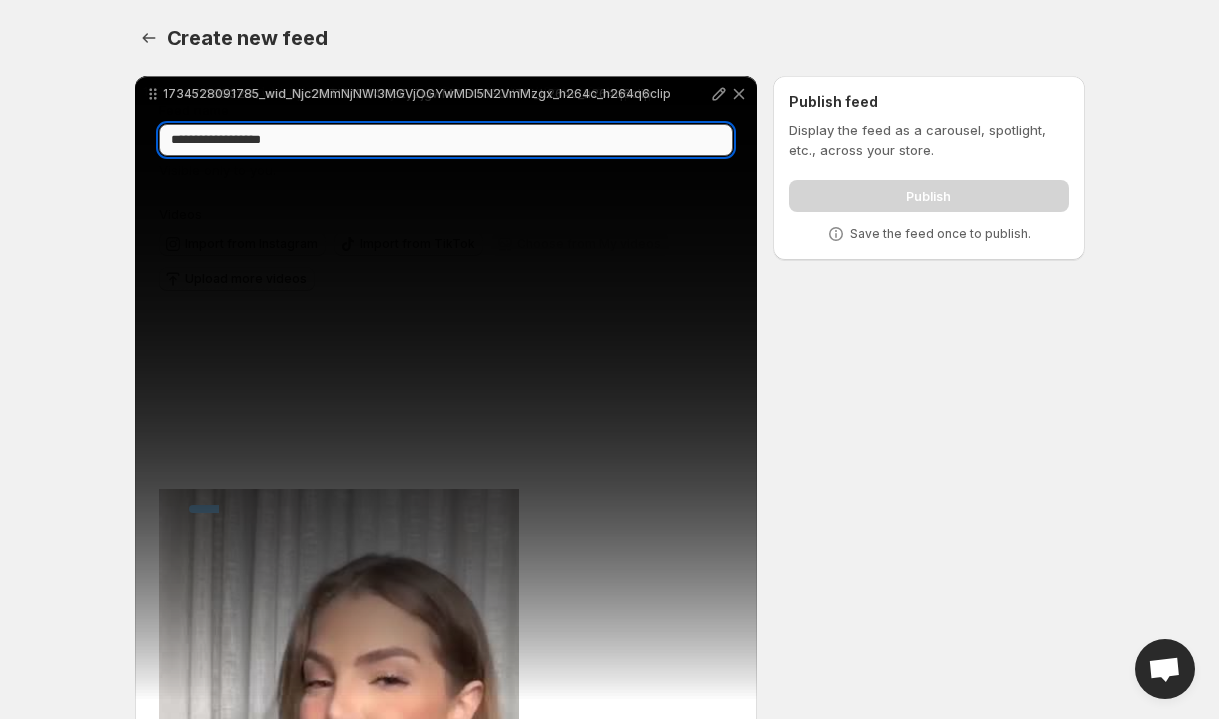 click on "**********" at bounding box center [446, 140] 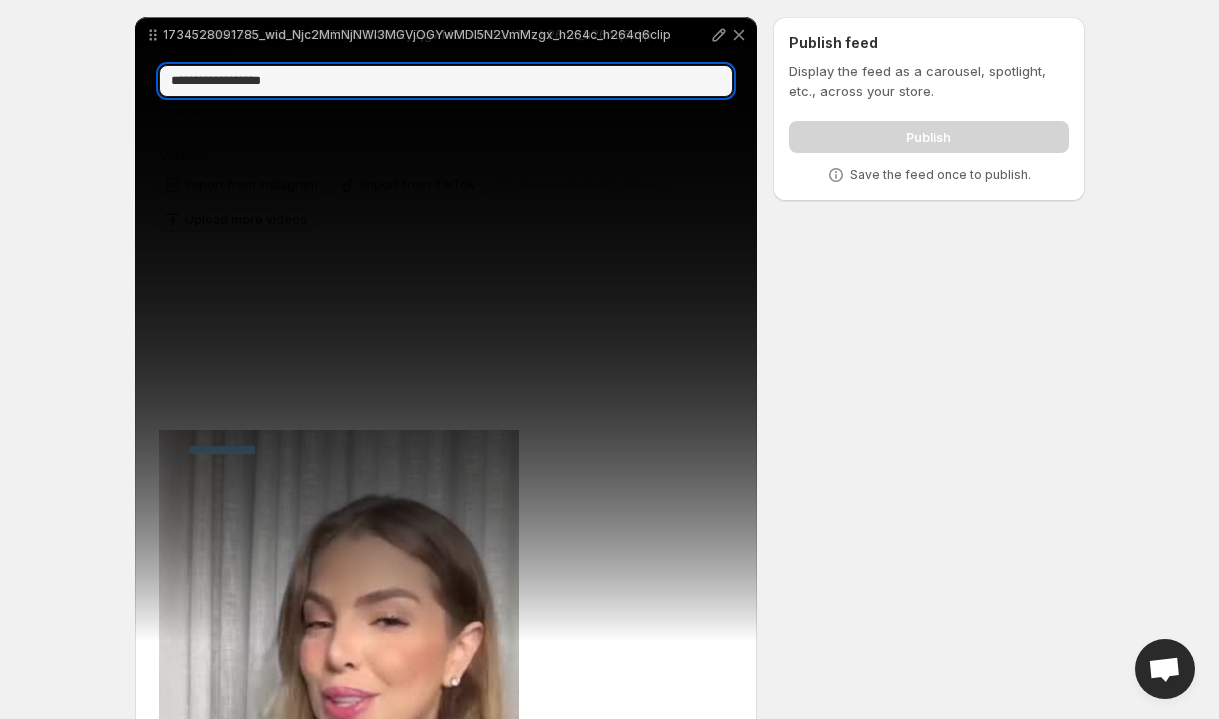 scroll, scrollTop: 155, scrollLeft: 0, axis: vertical 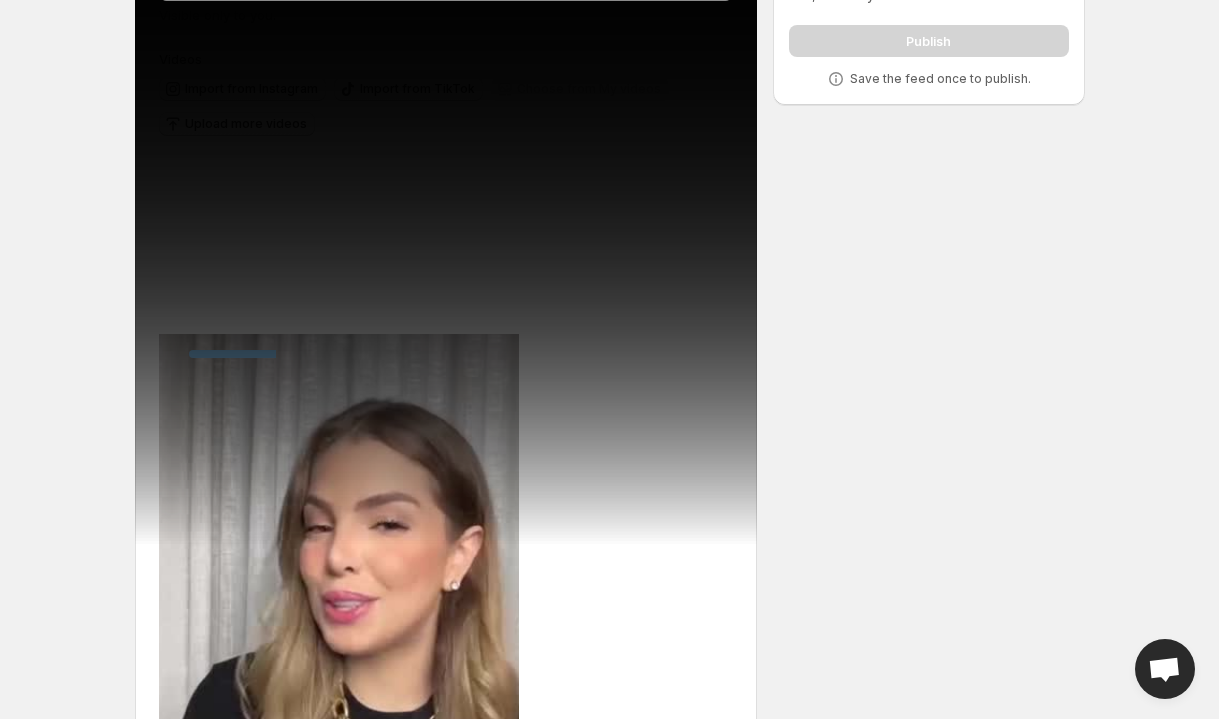click at bounding box center (836, 79) 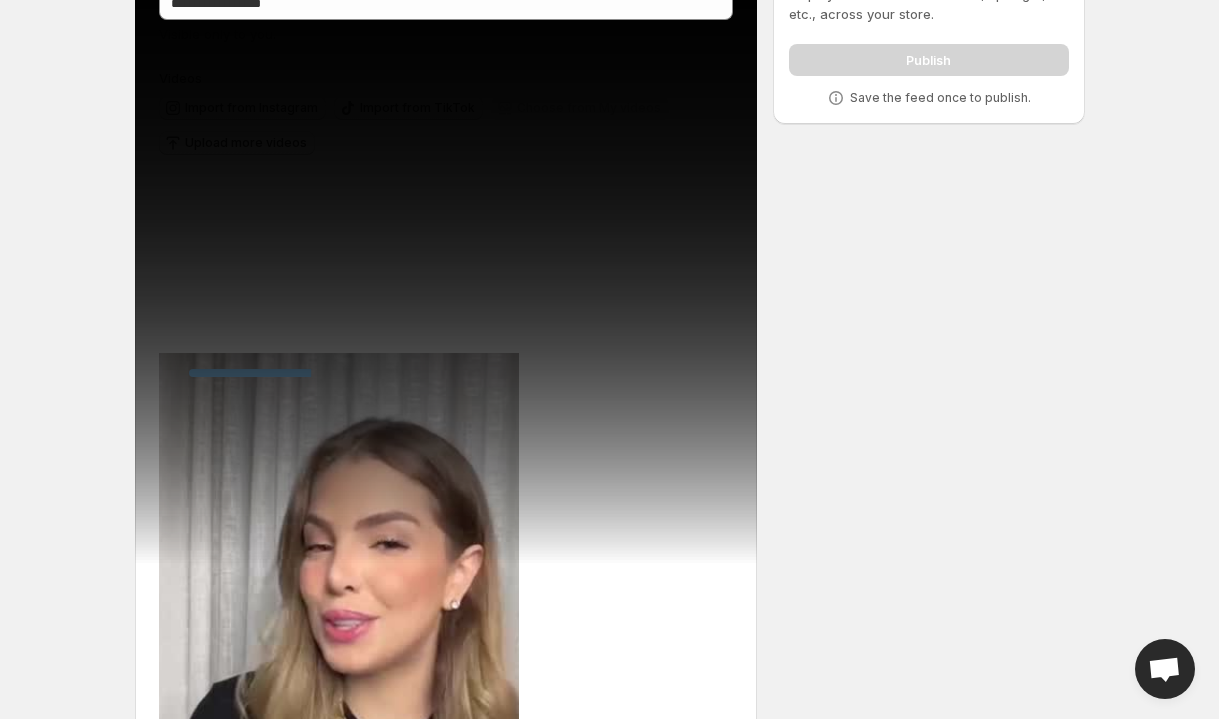 scroll, scrollTop: 120, scrollLeft: 0, axis: vertical 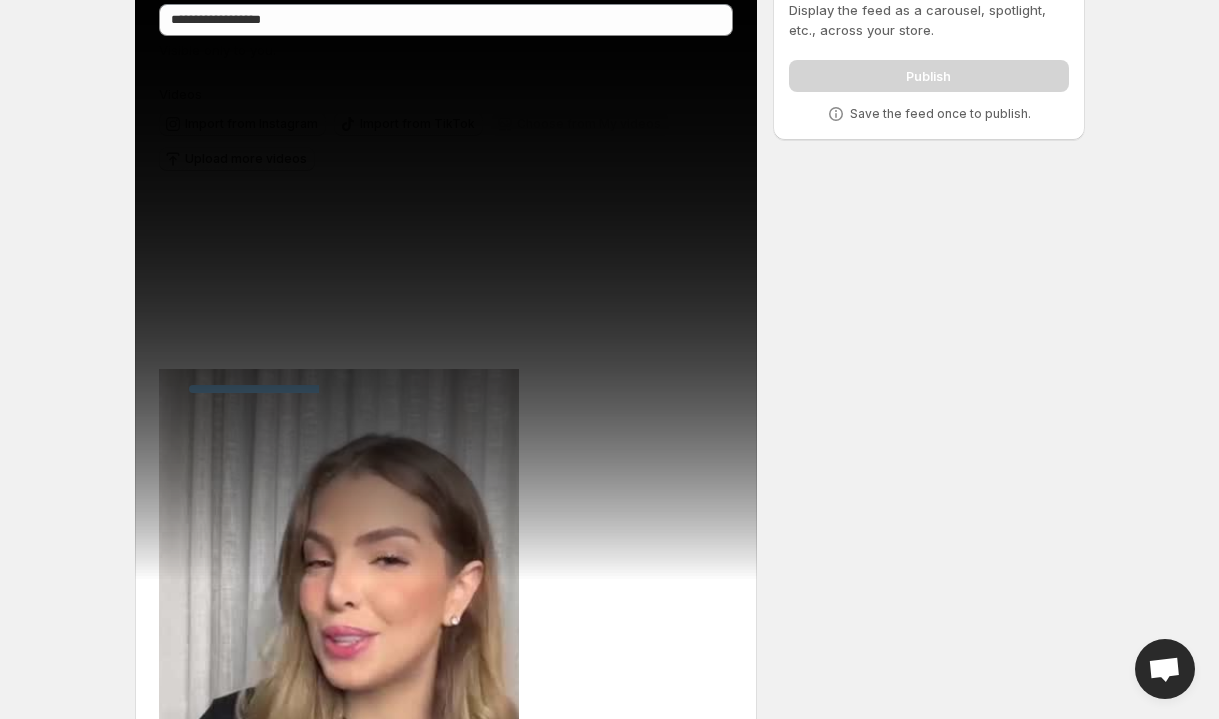 click at bounding box center (836, 114) 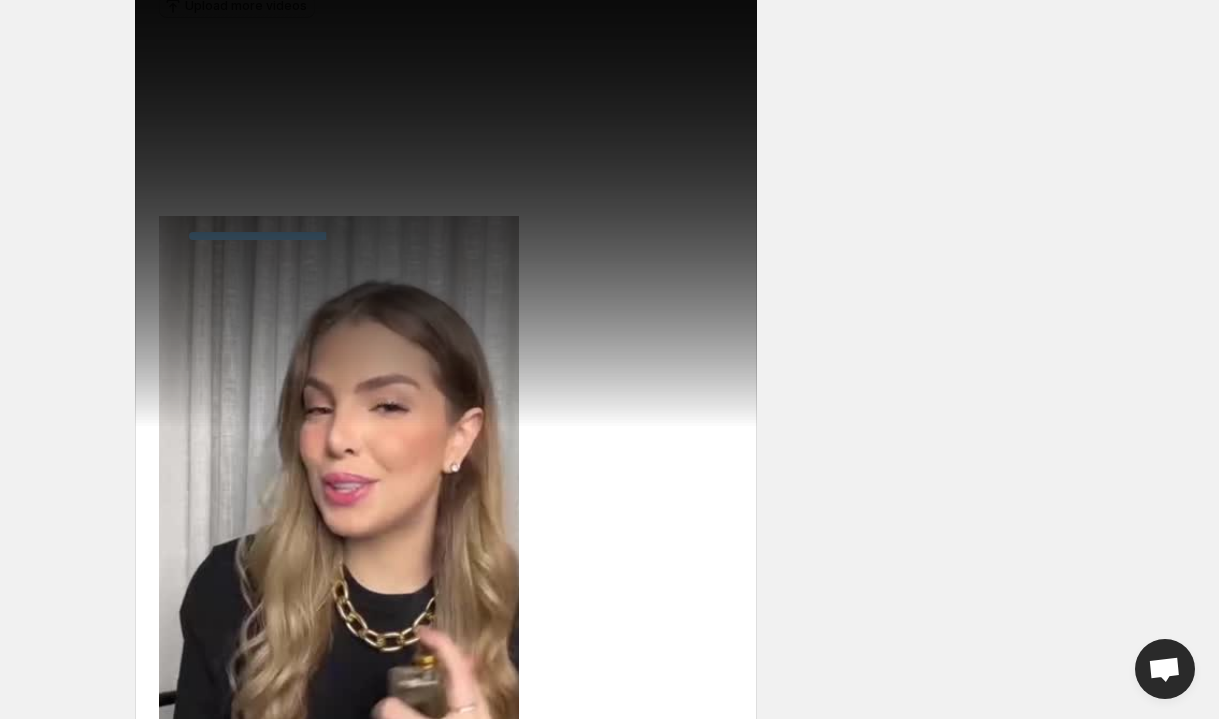 scroll, scrollTop: 296, scrollLeft: 0, axis: vertical 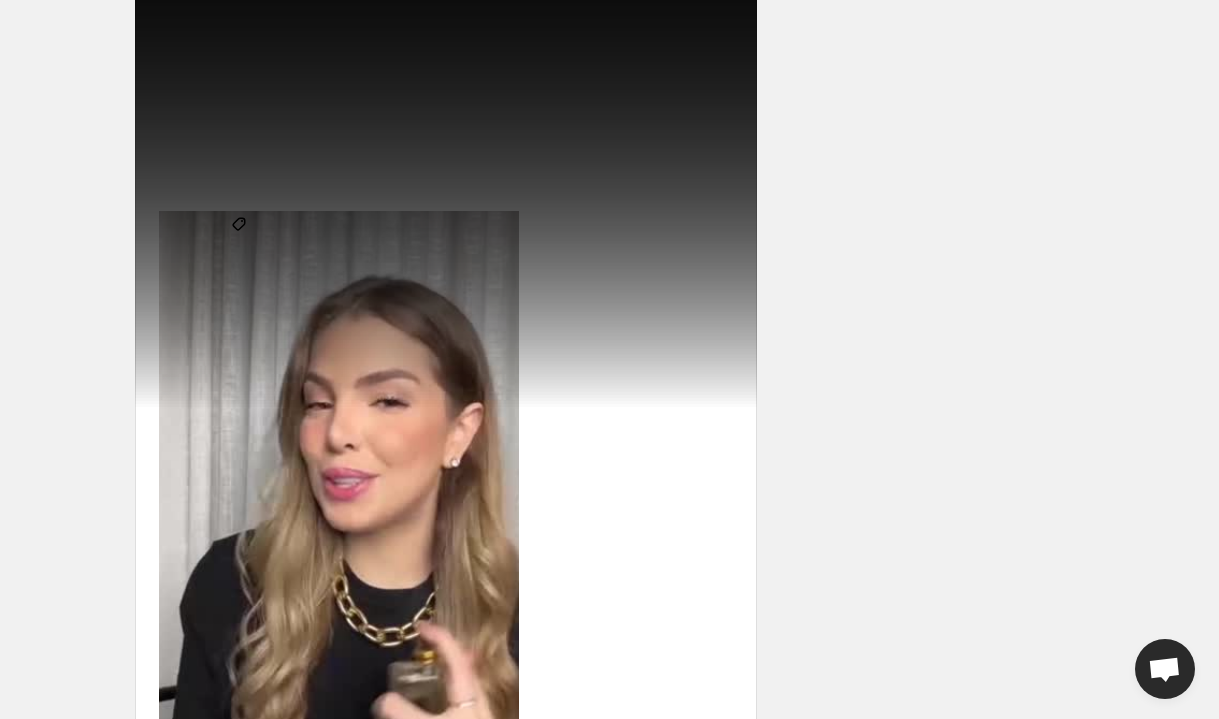 click on "Tag products" at bounding box center [239, 242] 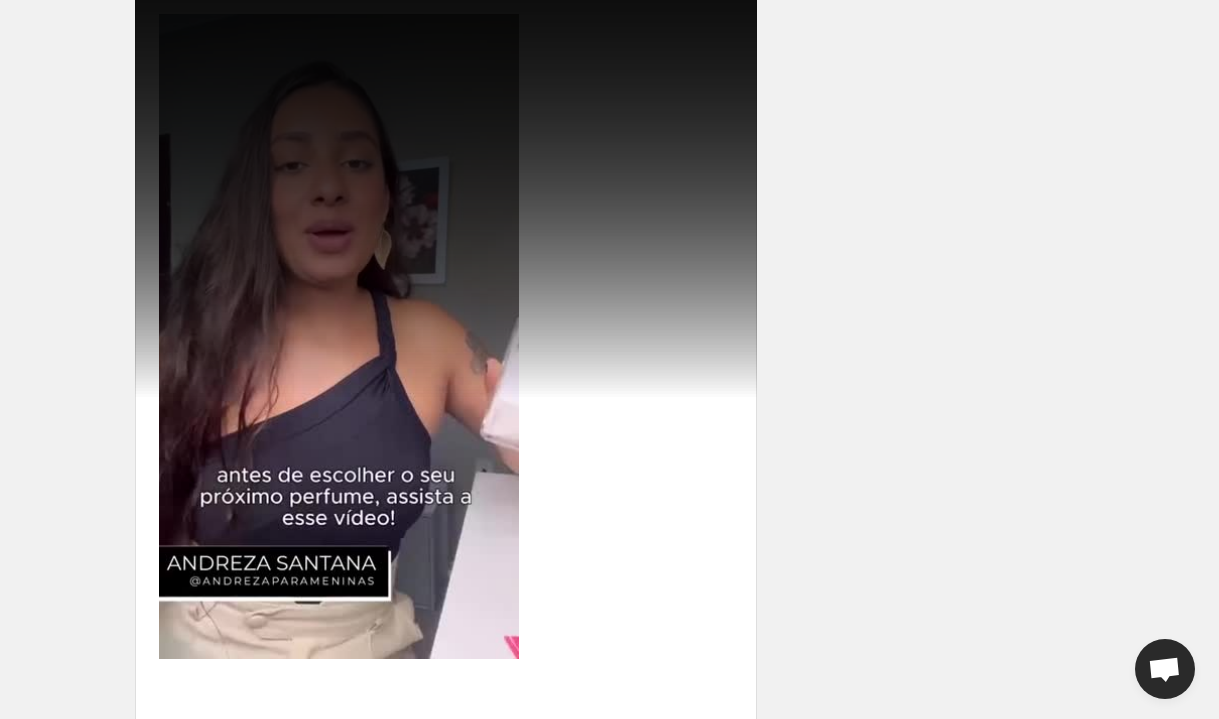 click on "Tag products" at bounding box center [239, 887] 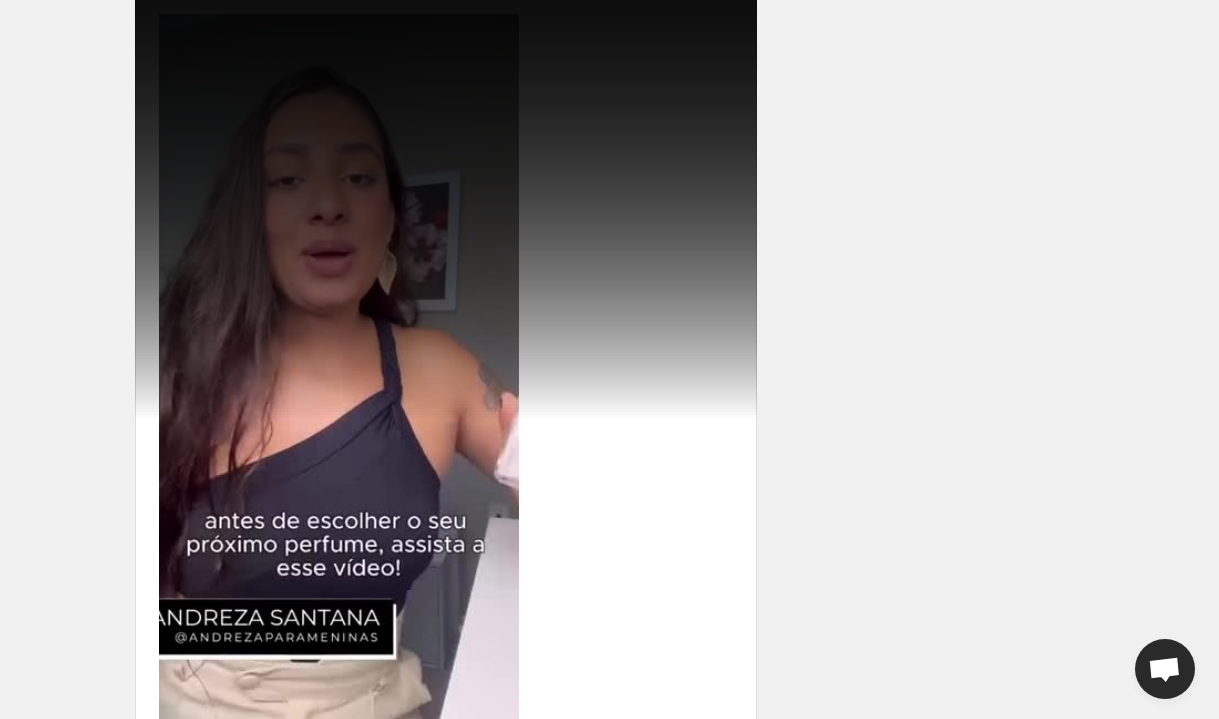 click on "Tag products" at bounding box center [239, 1650] 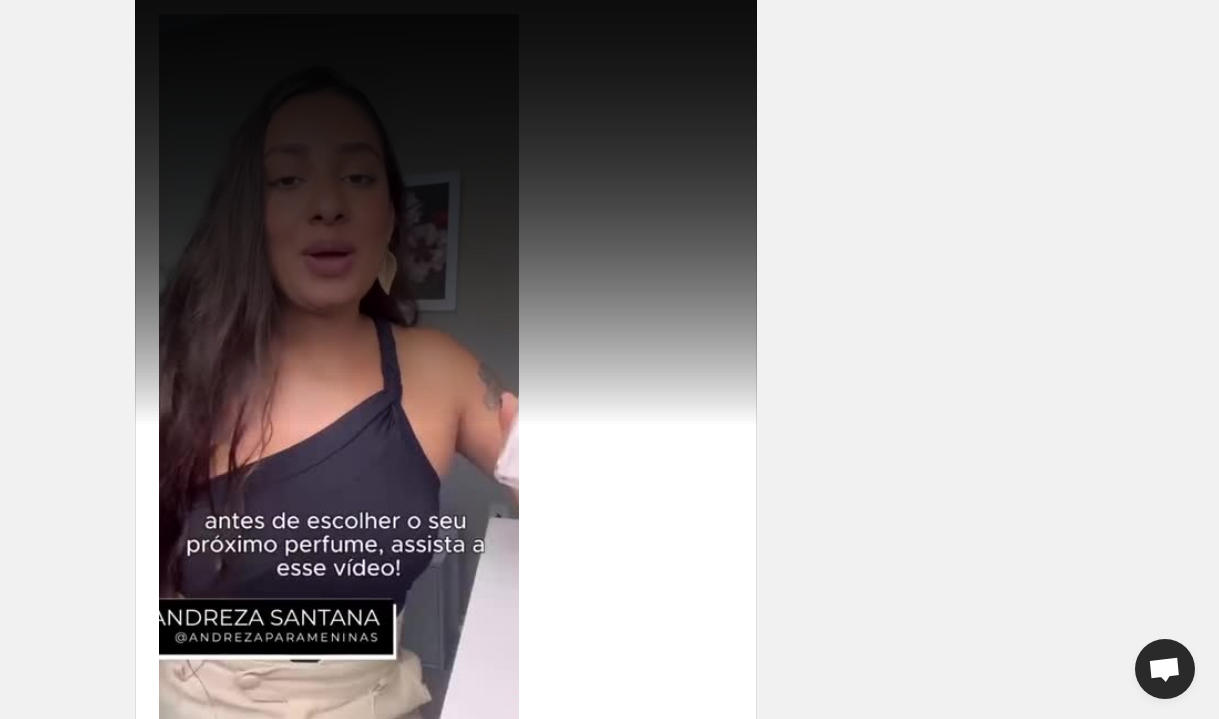 click on "Tag products" at bounding box center [239, 2369] 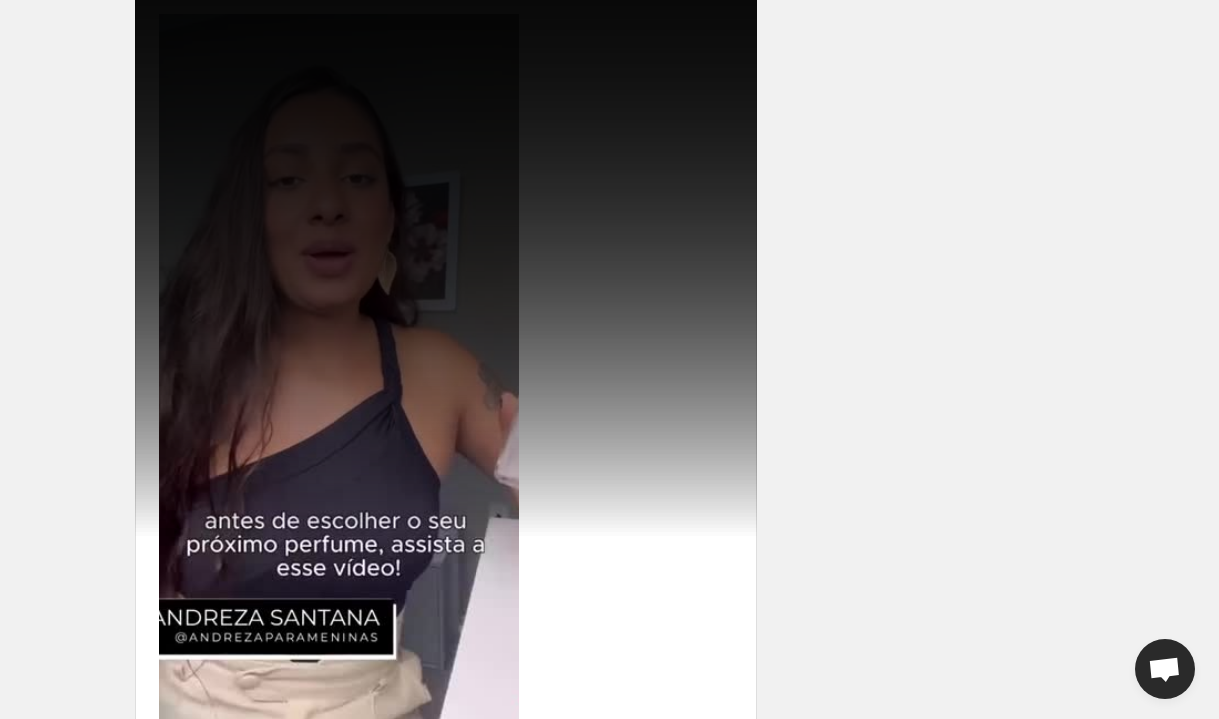 click on "**********" at bounding box center [339, 1400] 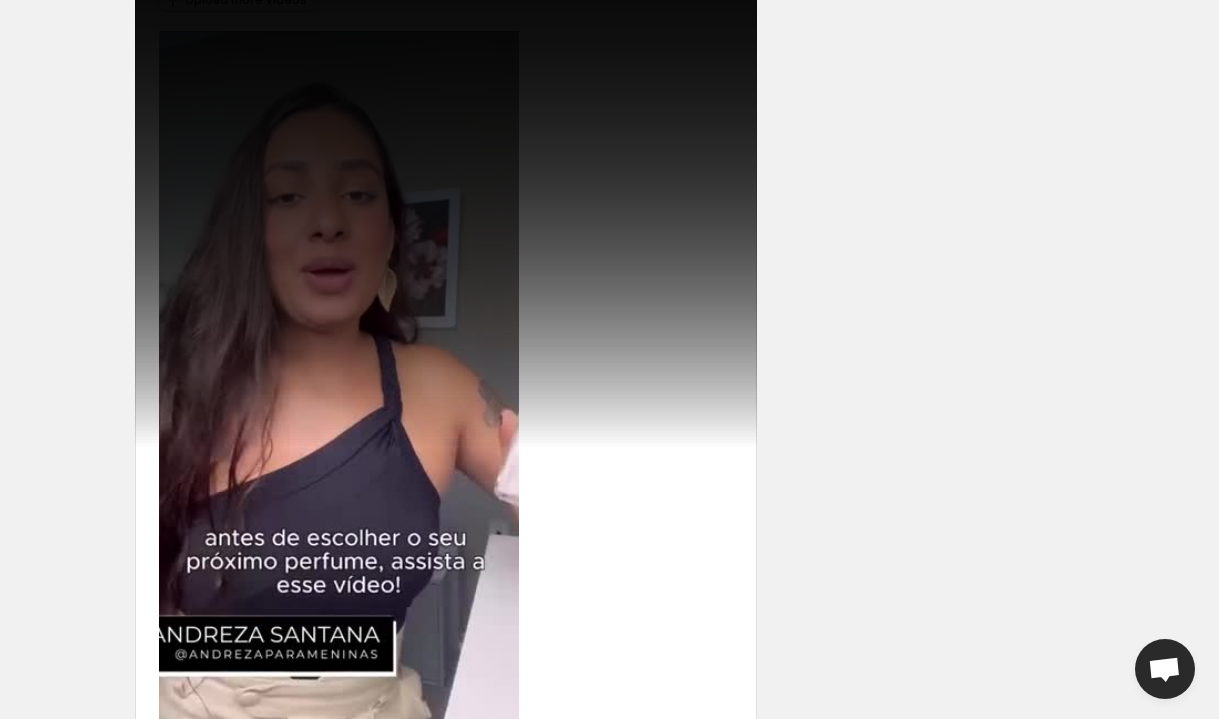 scroll, scrollTop: 296, scrollLeft: 0, axis: vertical 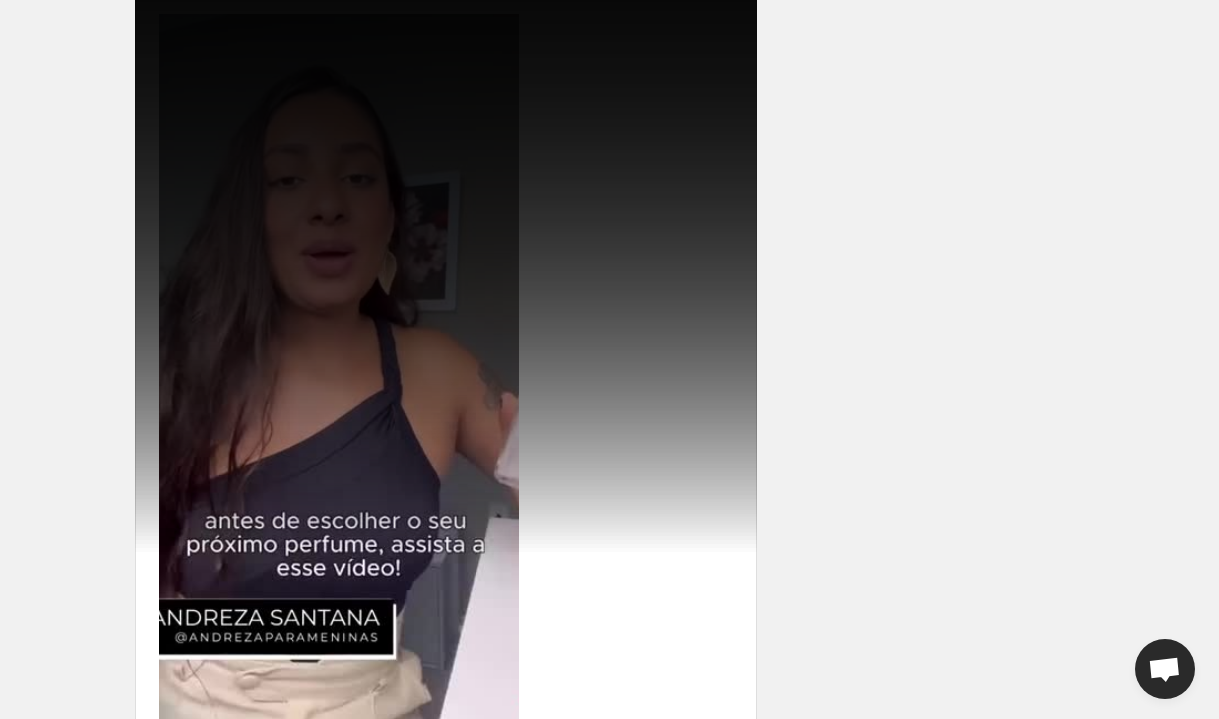 click on "**********" at bounding box center [339, 1432] 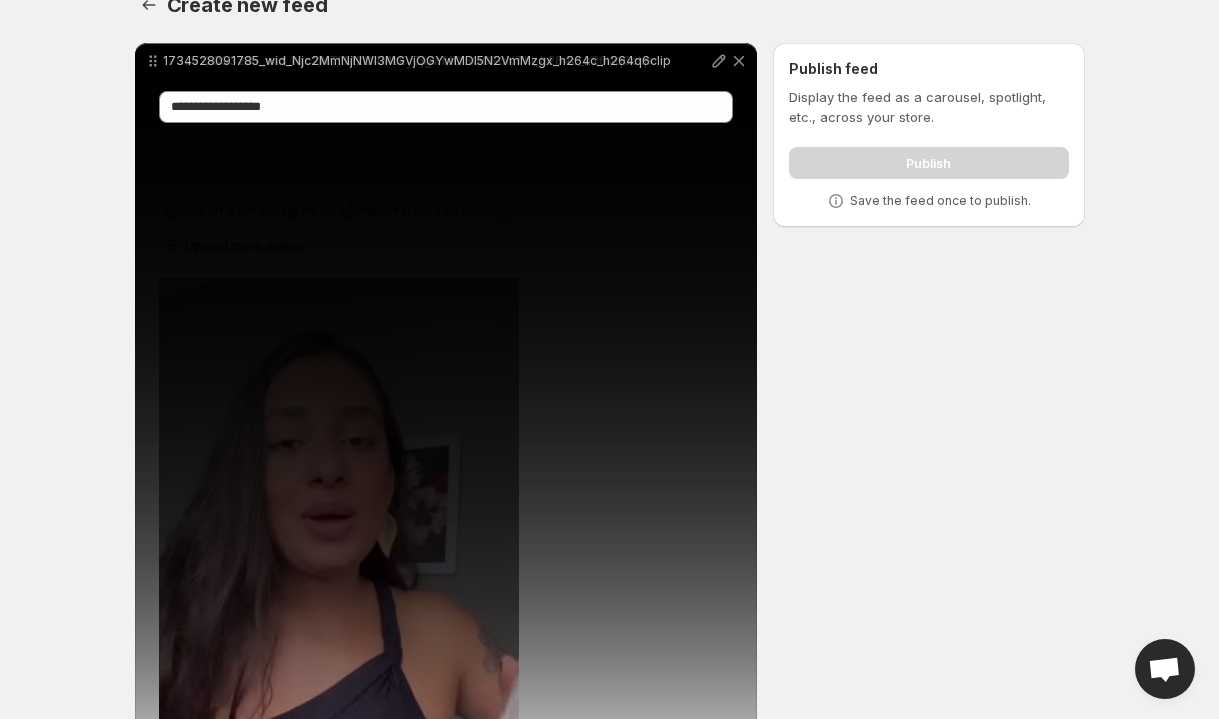 scroll, scrollTop: 0, scrollLeft: 0, axis: both 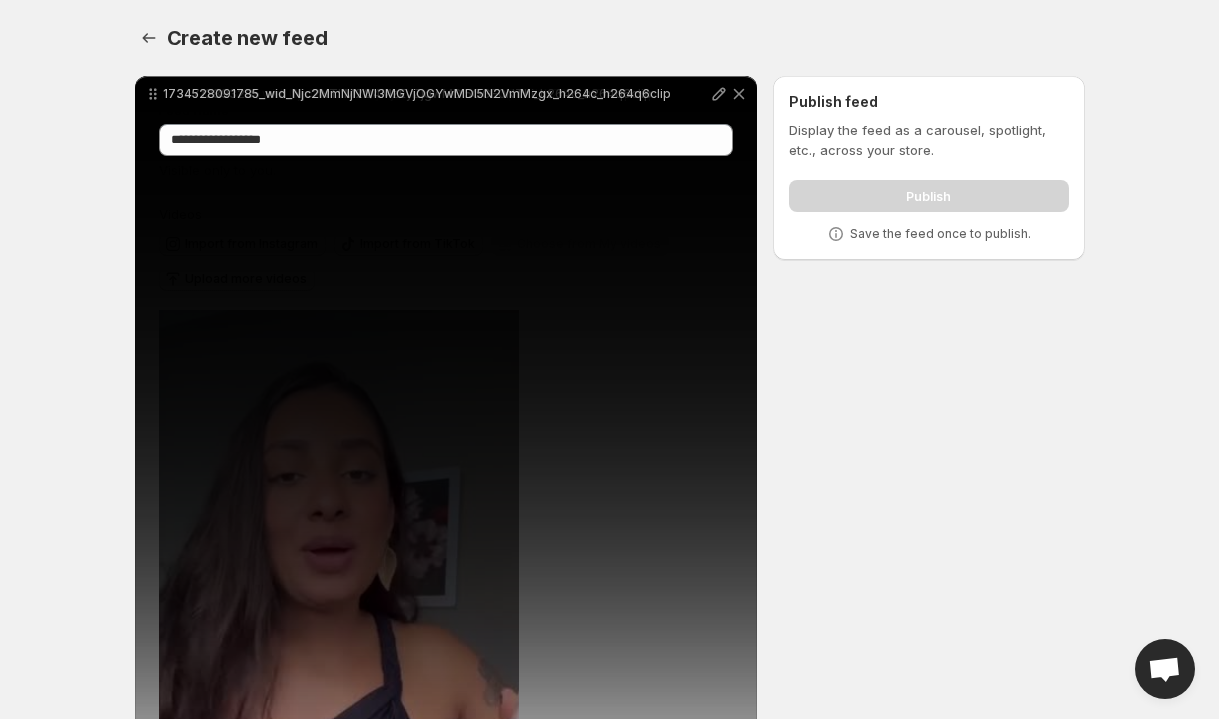 click on "Publish" at bounding box center (928, 192) 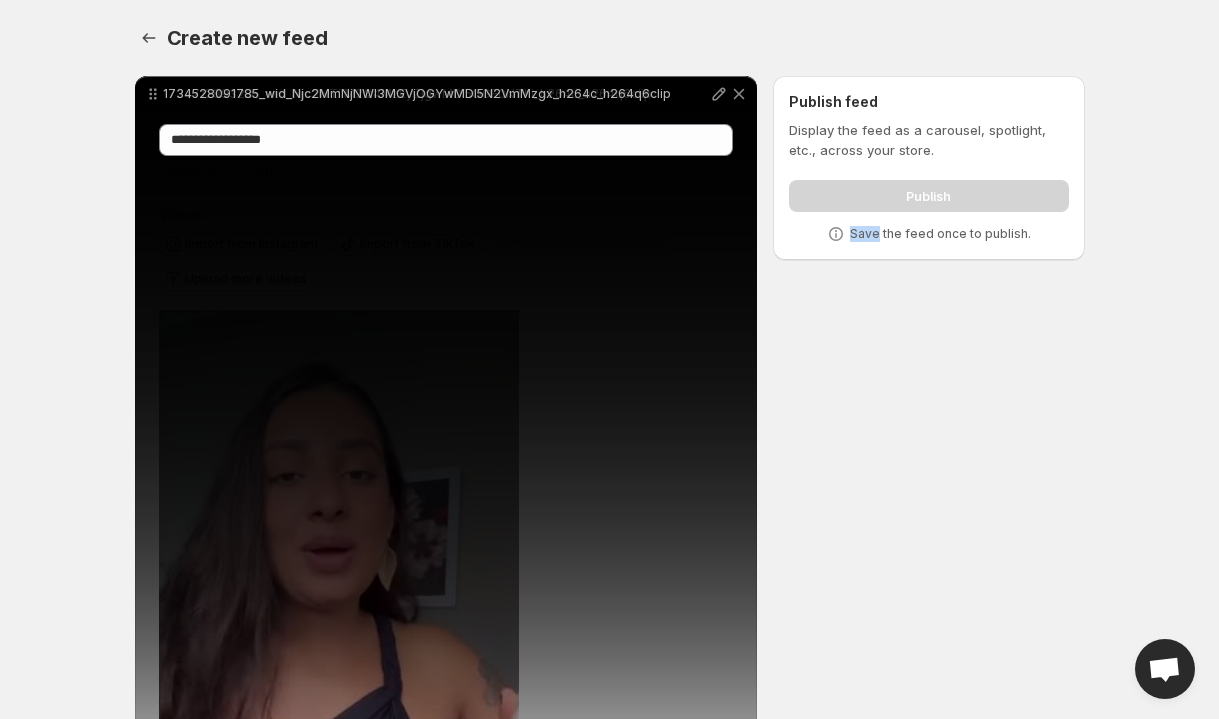 click on "Publish" at bounding box center (928, 192) 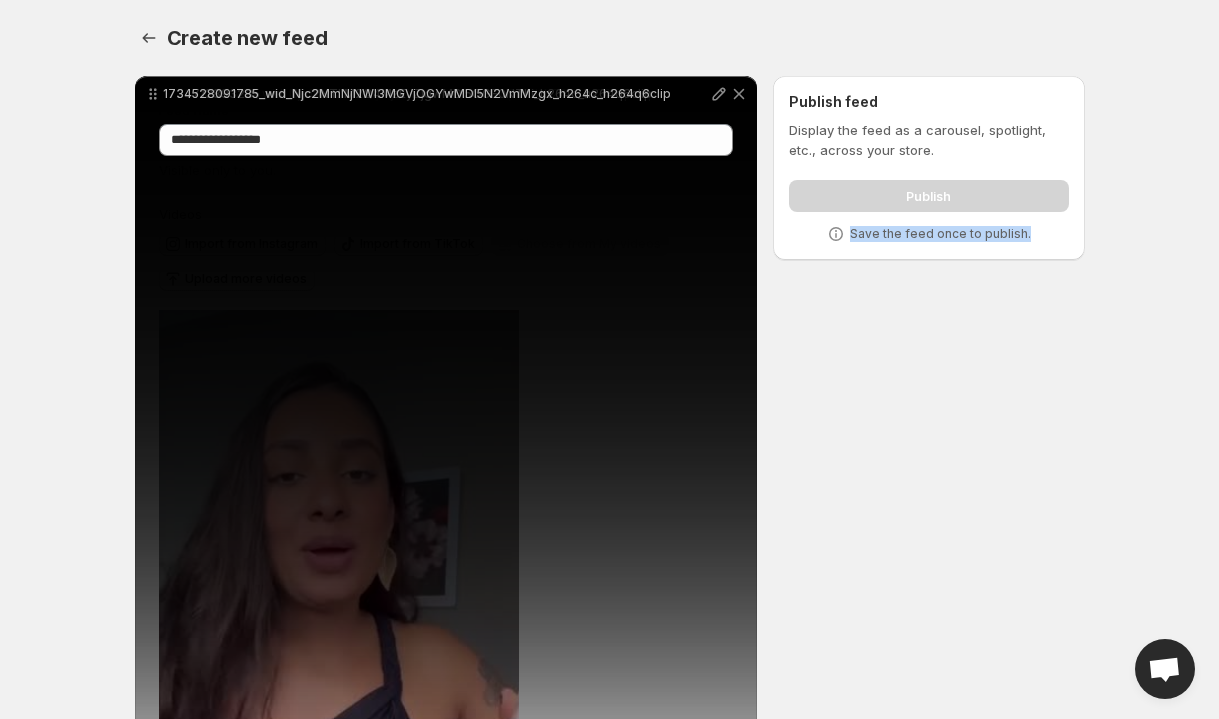 click on "Publish" at bounding box center [928, 192] 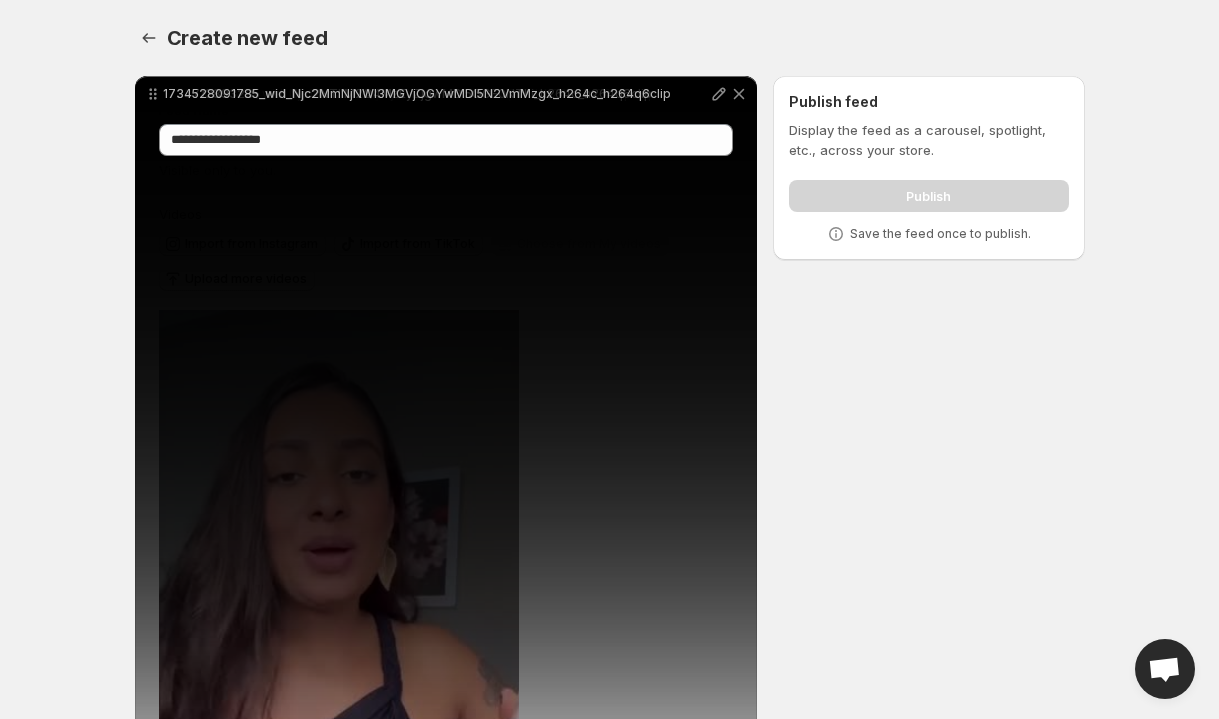 click on "Publish" at bounding box center [928, 192] 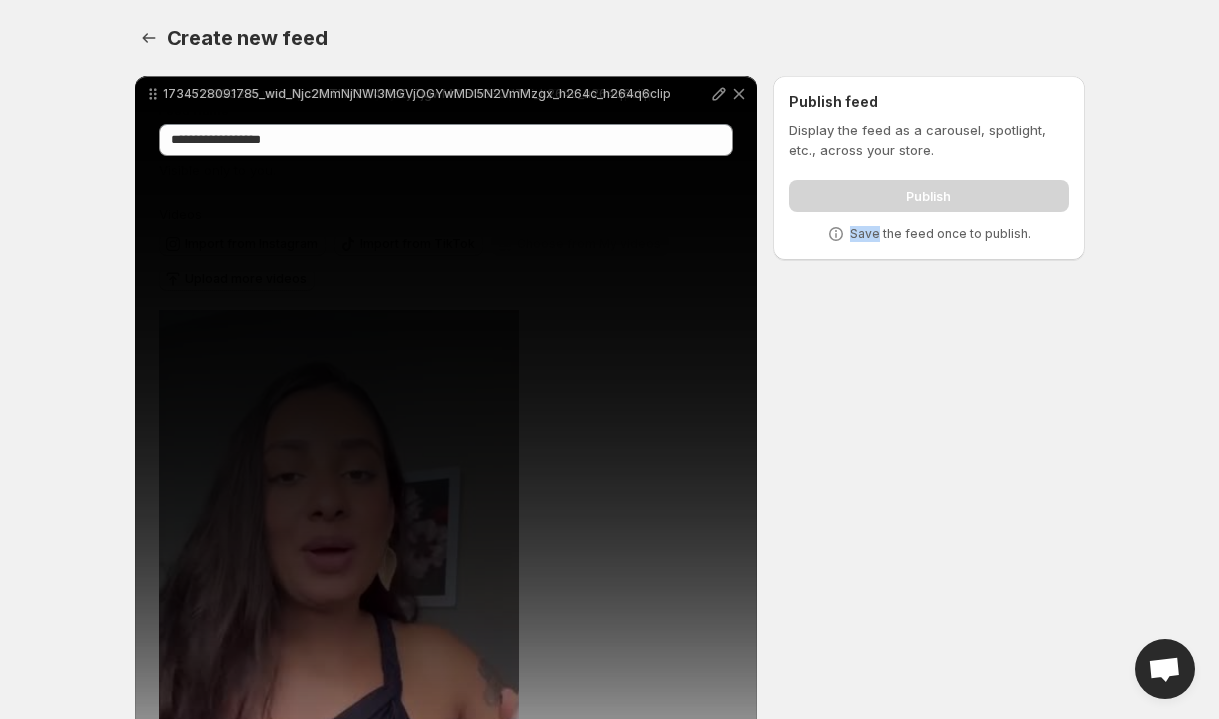 click on "Publish" at bounding box center [928, 192] 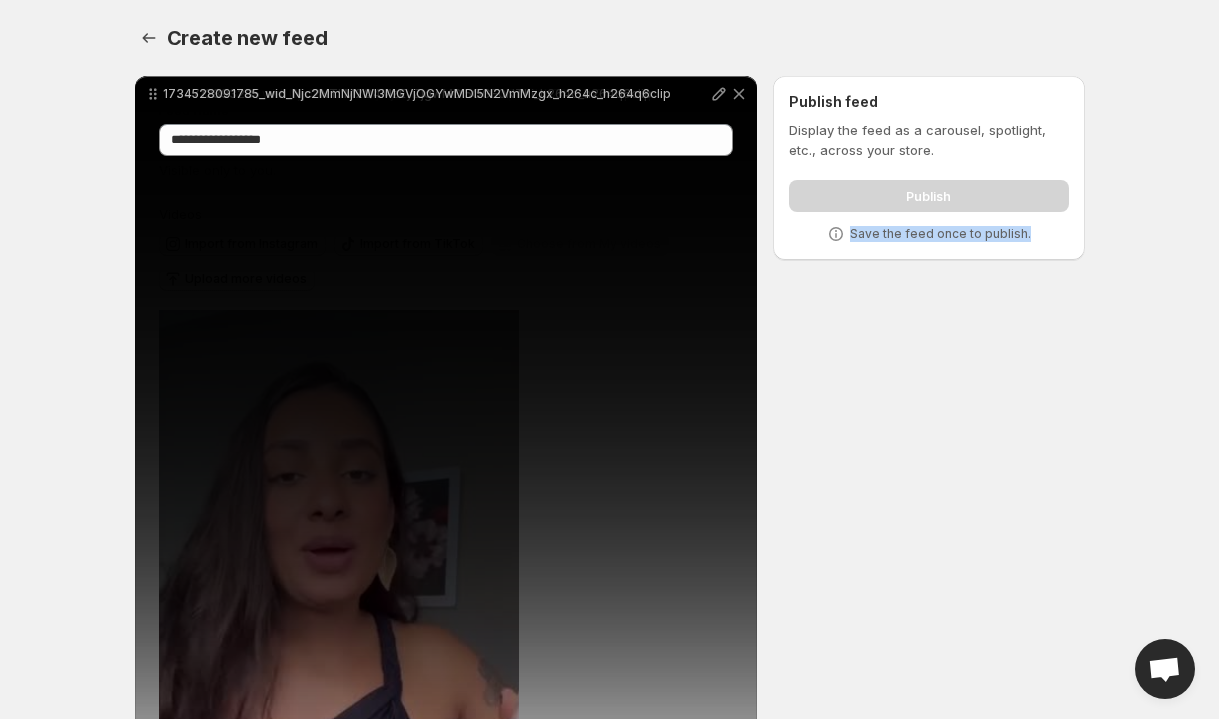 click on "Publish" at bounding box center [928, 192] 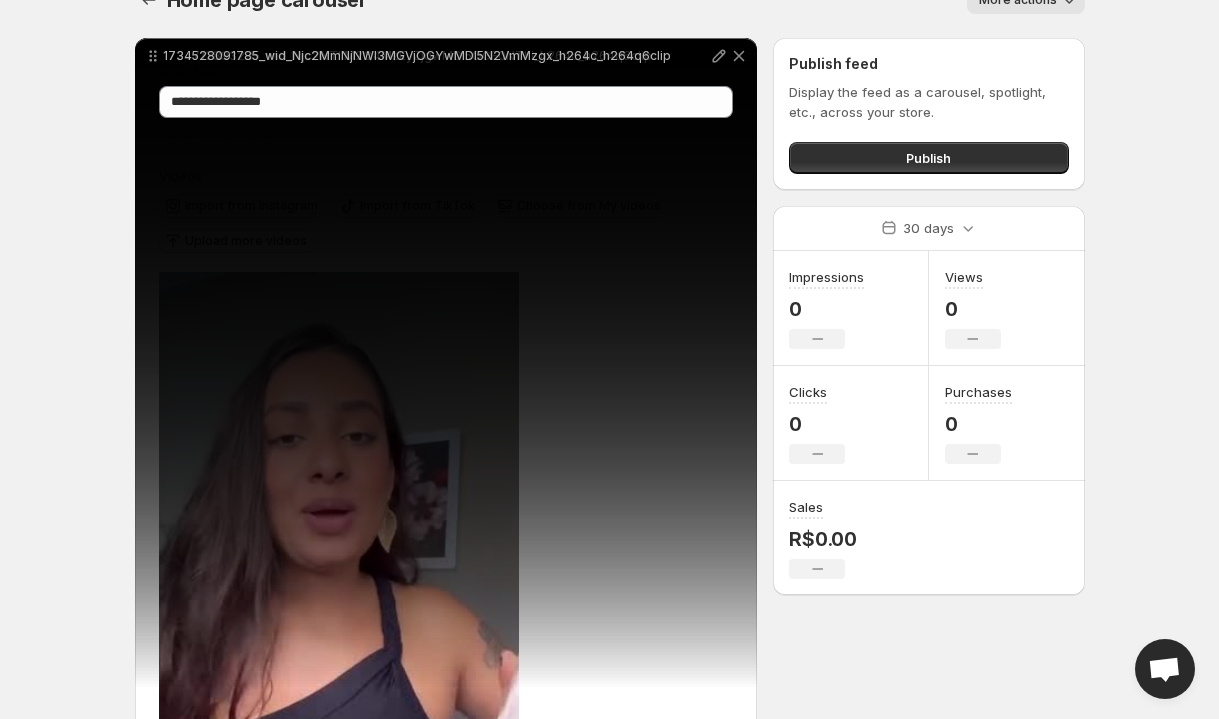 scroll, scrollTop: 132, scrollLeft: 0, axis: vertical 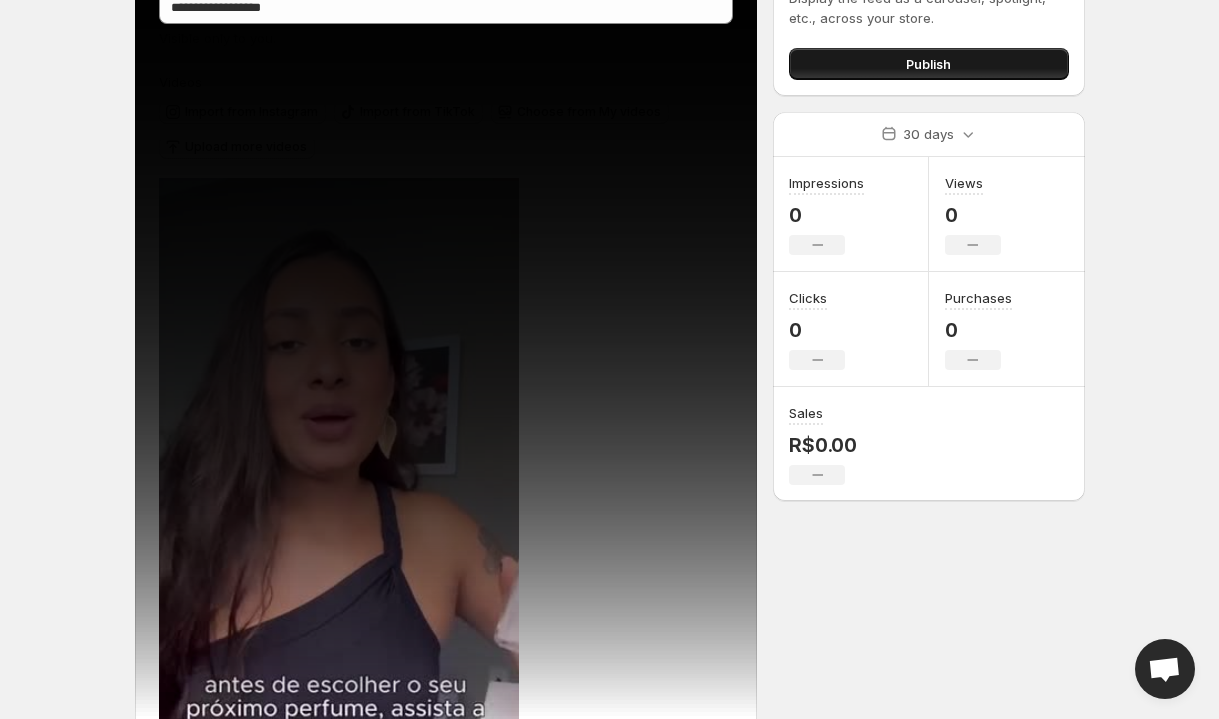 click on "Publish" at bounding box center (928, 64) 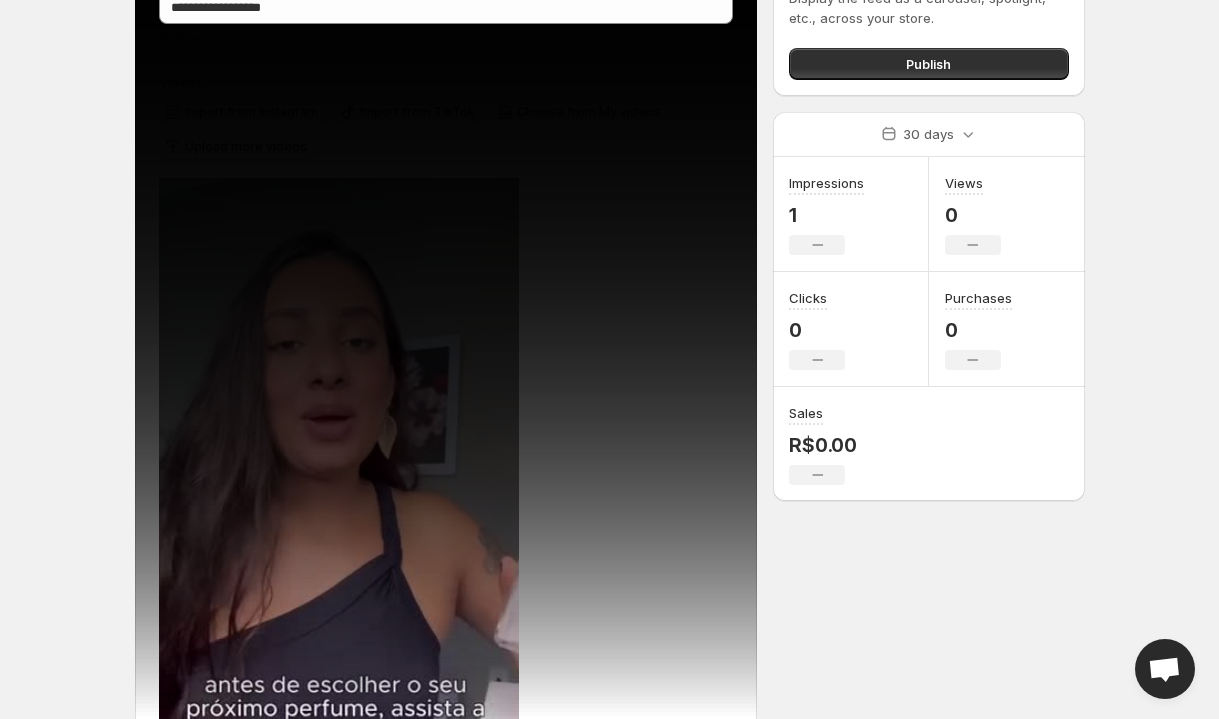 scroll, scrollTop: 0, scrollLeft: 0, axis: both 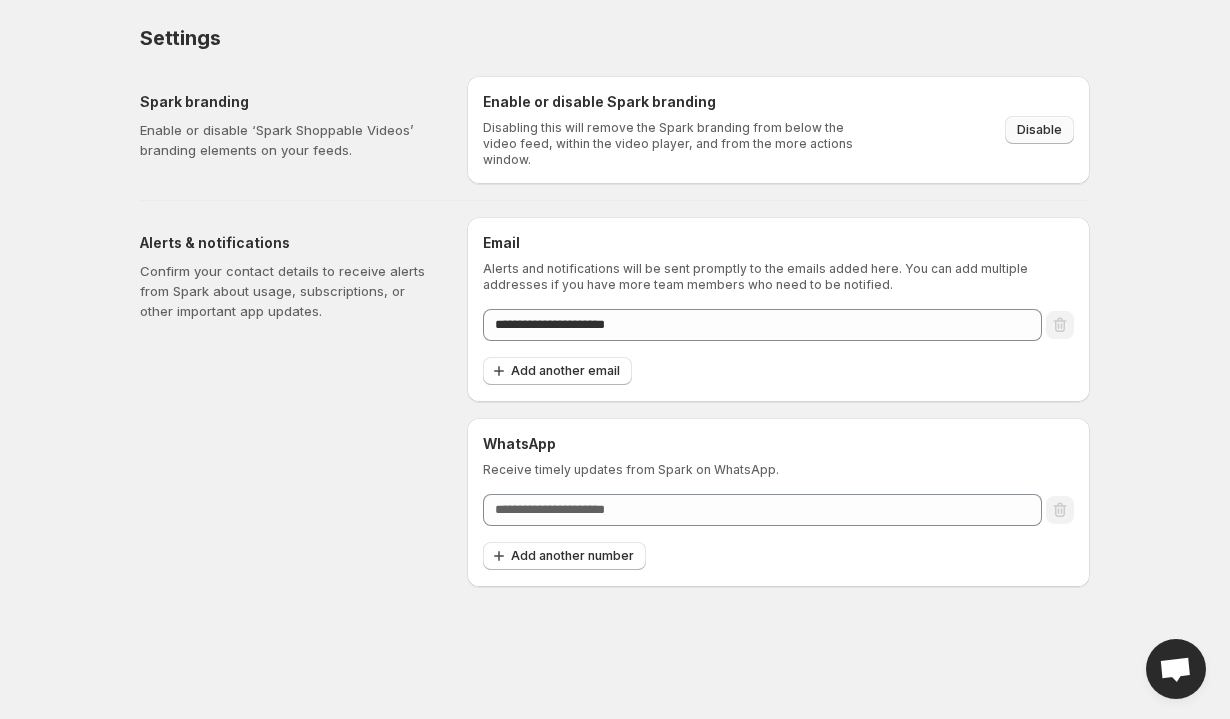 click on "Disable" at bounding box center (1039, 130) 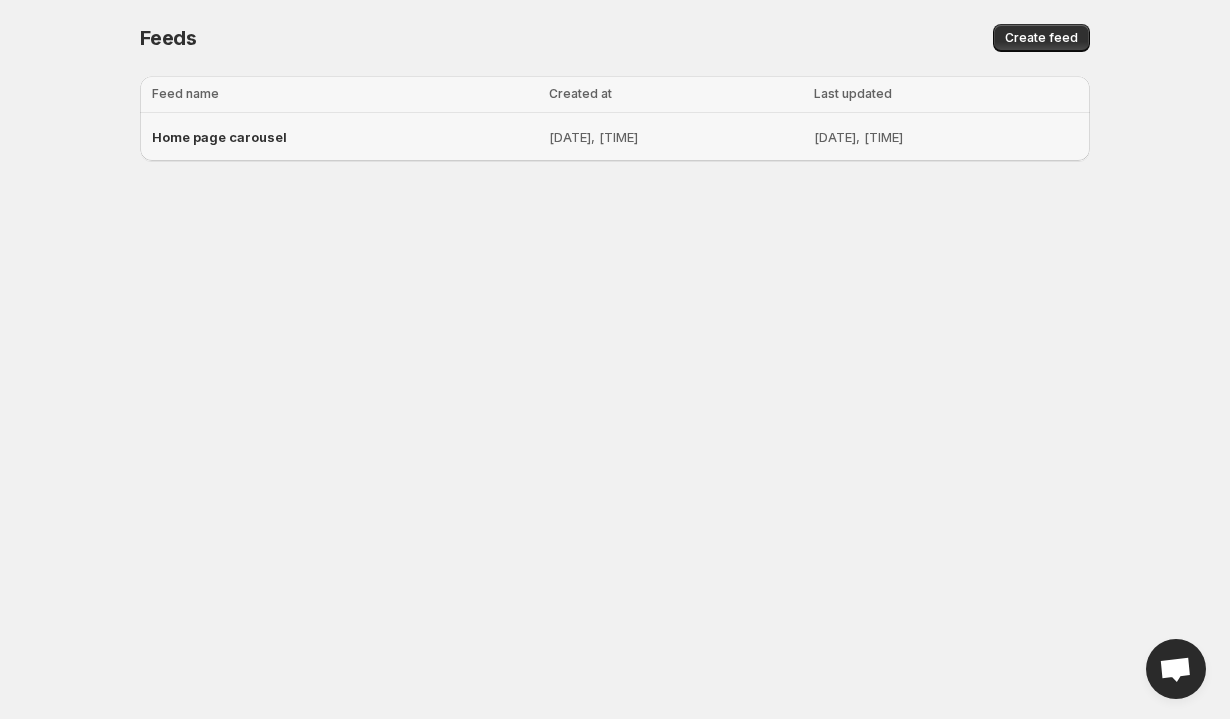 click on "Home page carousel" at bounding box center [341, 137] 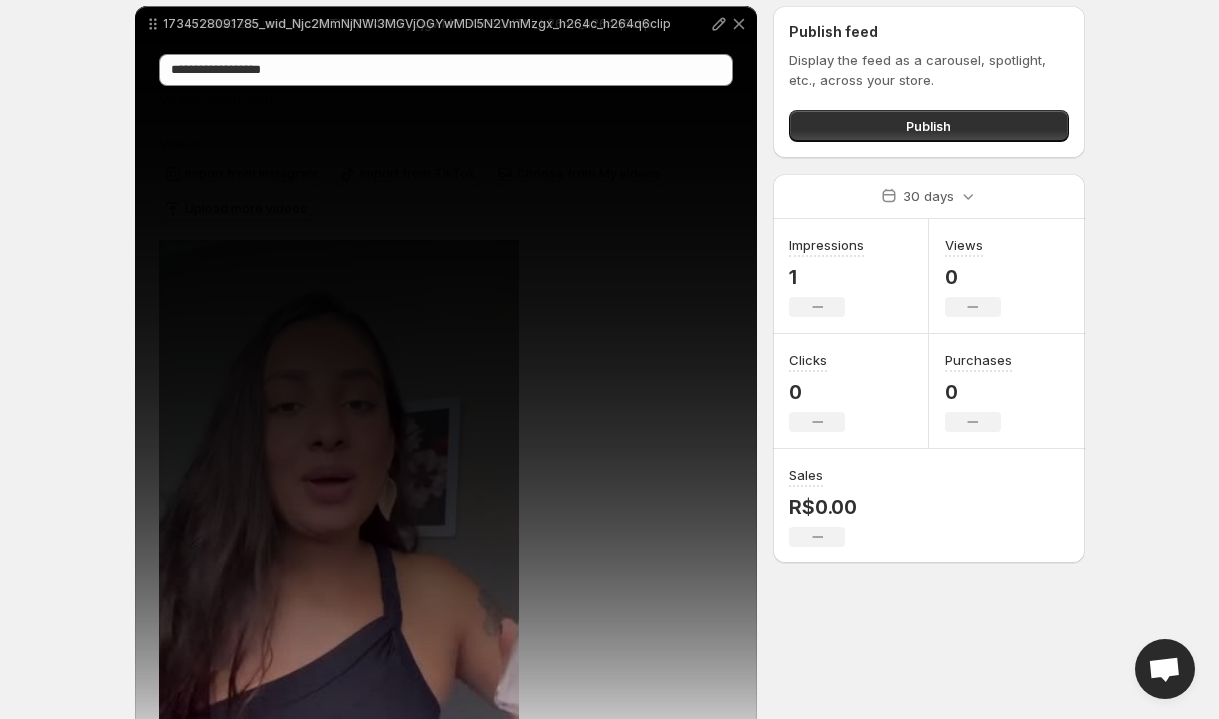 scroll, scrollTop: 0, scrollLeft: 0, axis: both 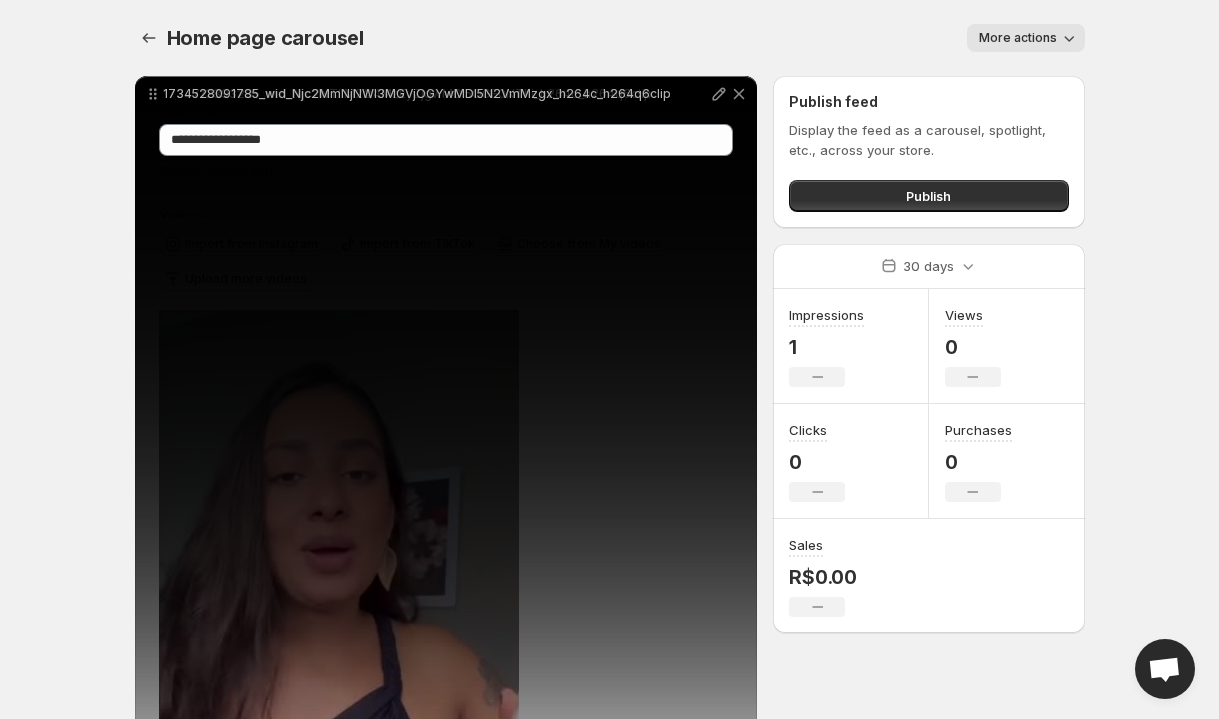 click on "More actions" at bounding box center [1018, 38] 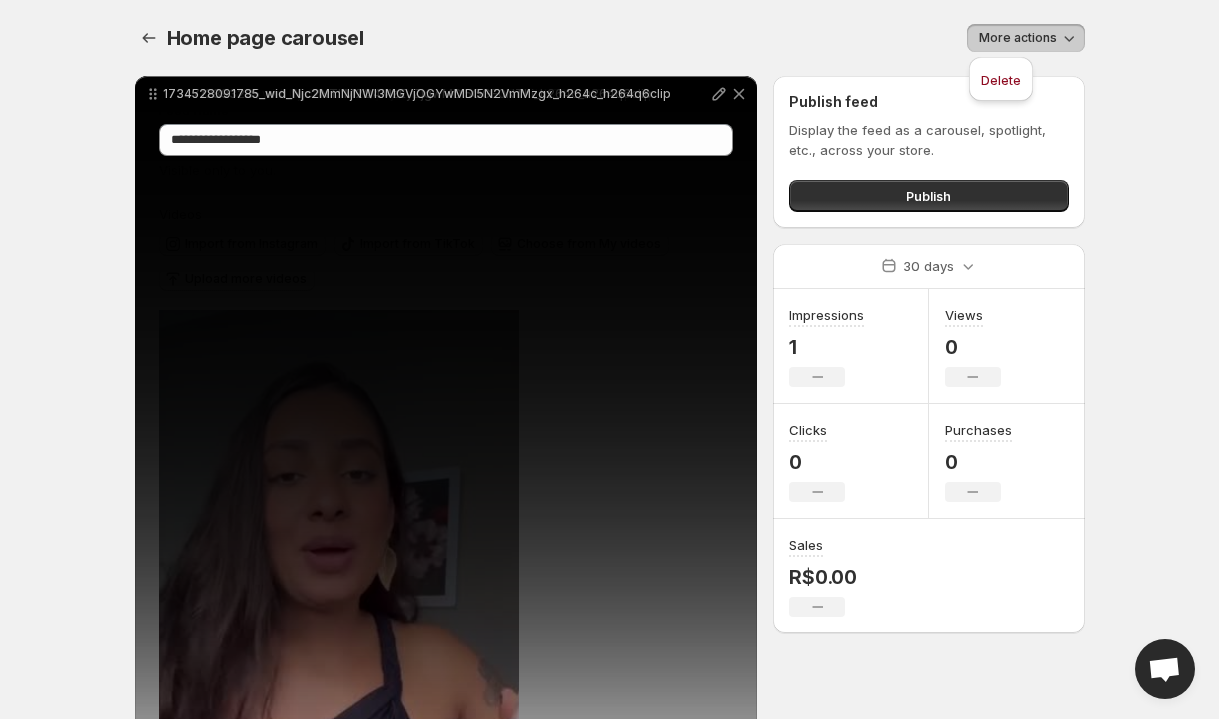 click on "Home page carousel. This page is ready Home page carousel More actions More actions More actions" at bounding box center [610, 38] 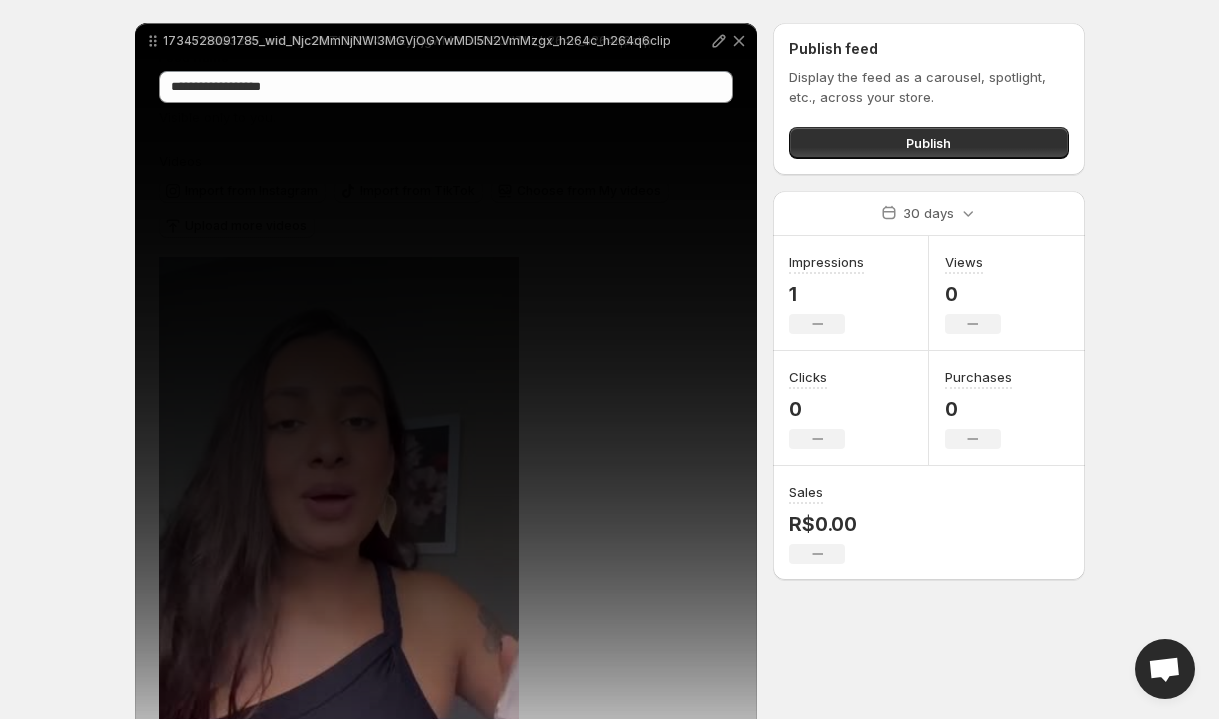 scroll, scrollTop: 0, scrollLeft: 0, axis: both 